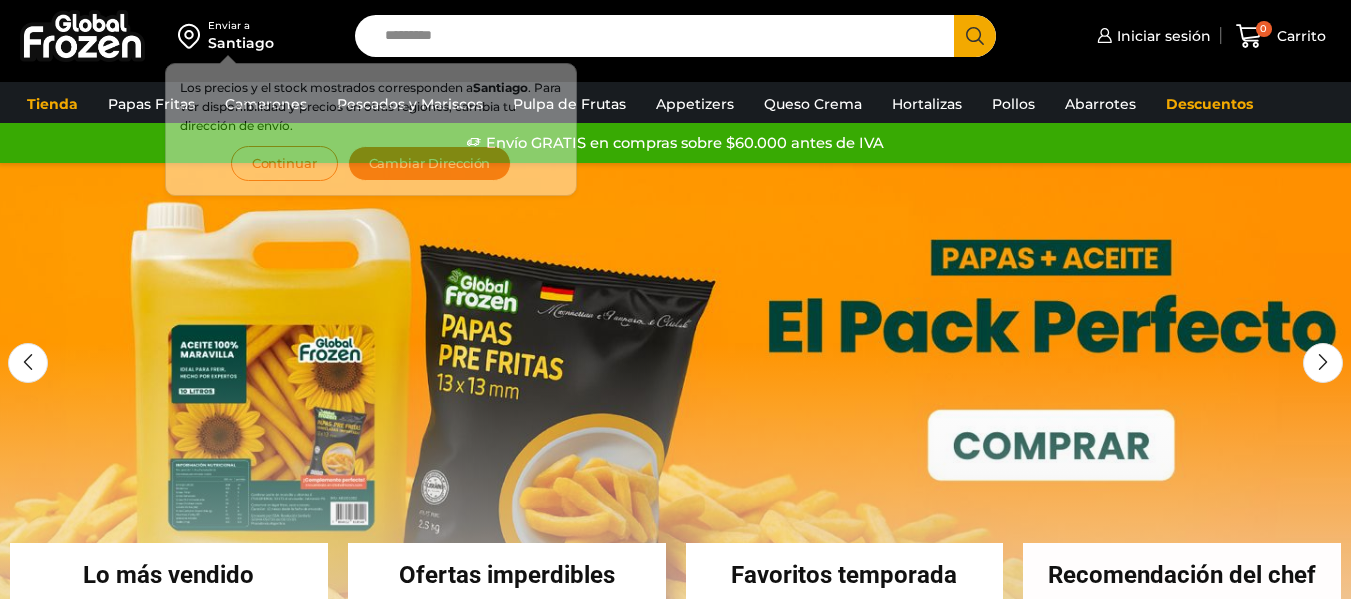 scroll, scrollTop: 0, scrollLeft: 0, axis: both 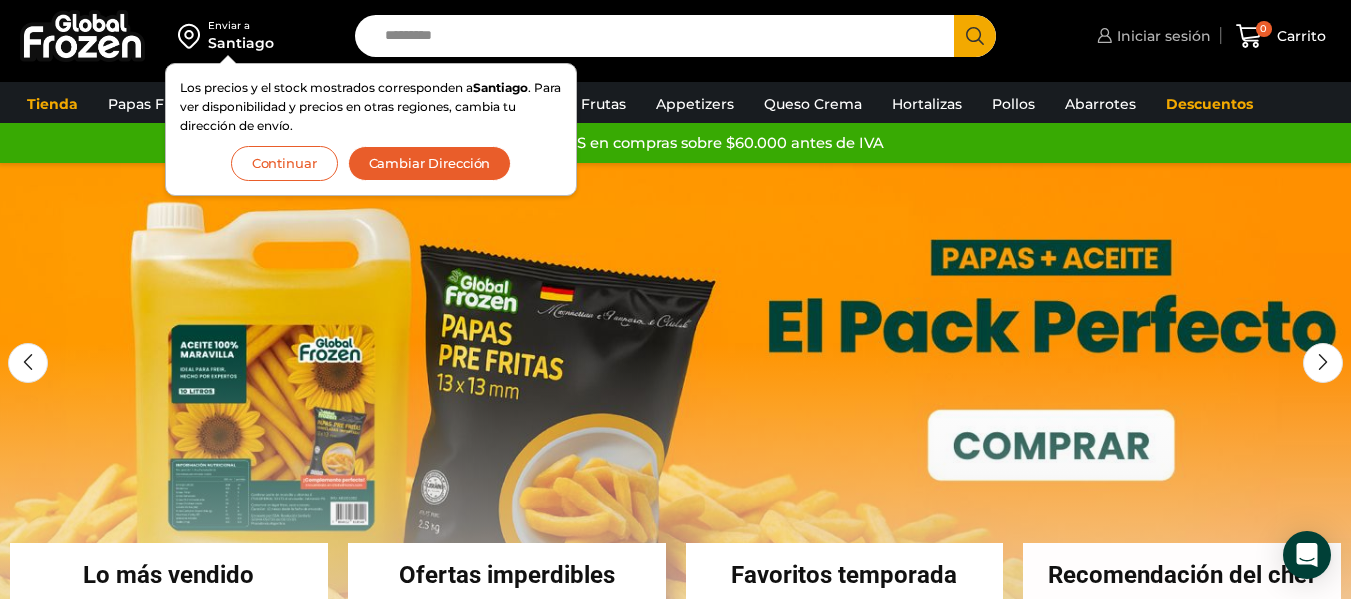 click on "Iniciar sesión" at bounding box center [1161, 36] 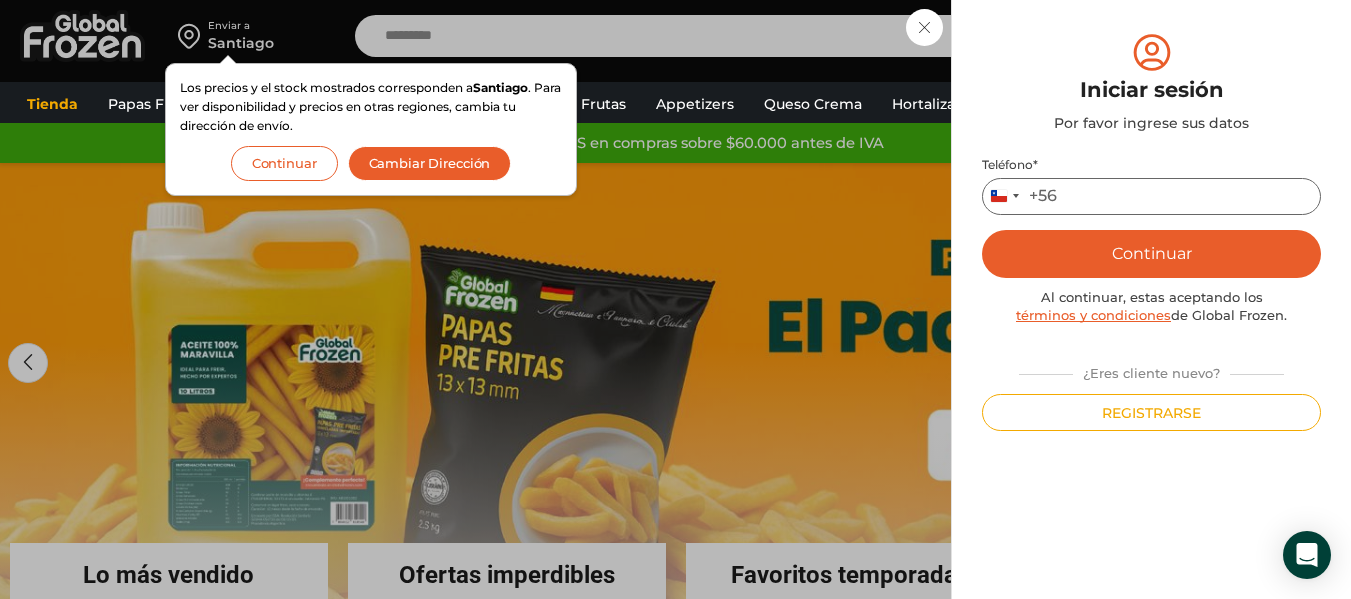 click on "Teléfono
*" at bounding box center (1151, 196) 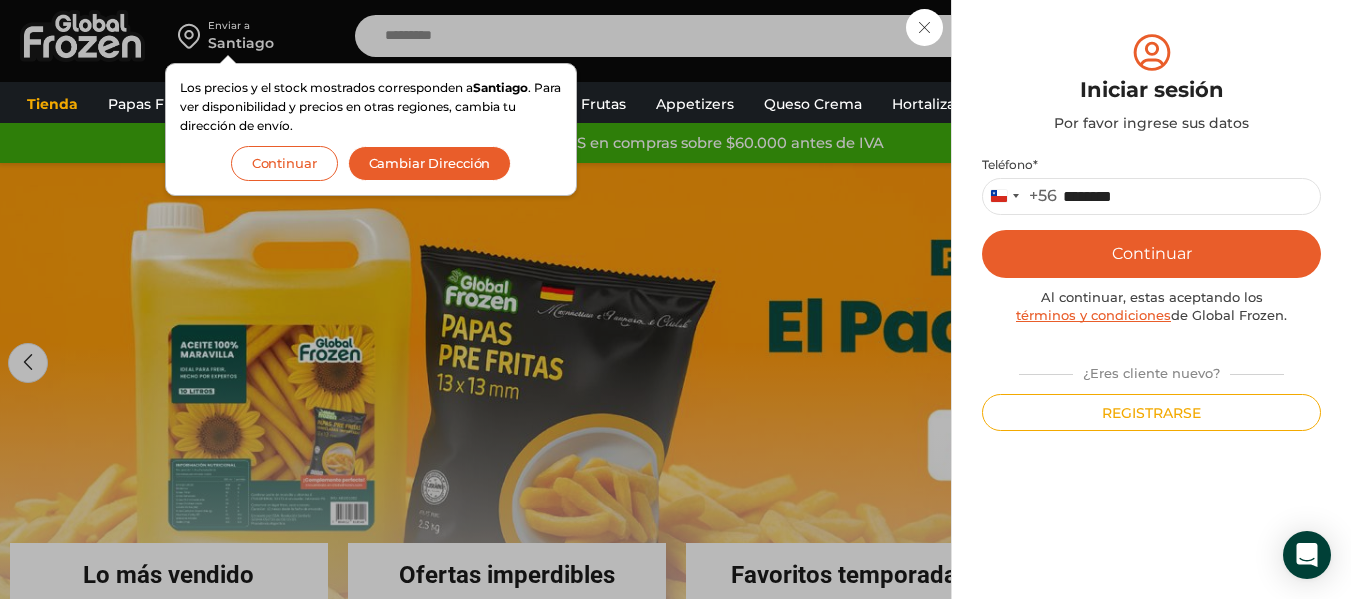 click on "Continuar" at bounding box center (1151, 254) 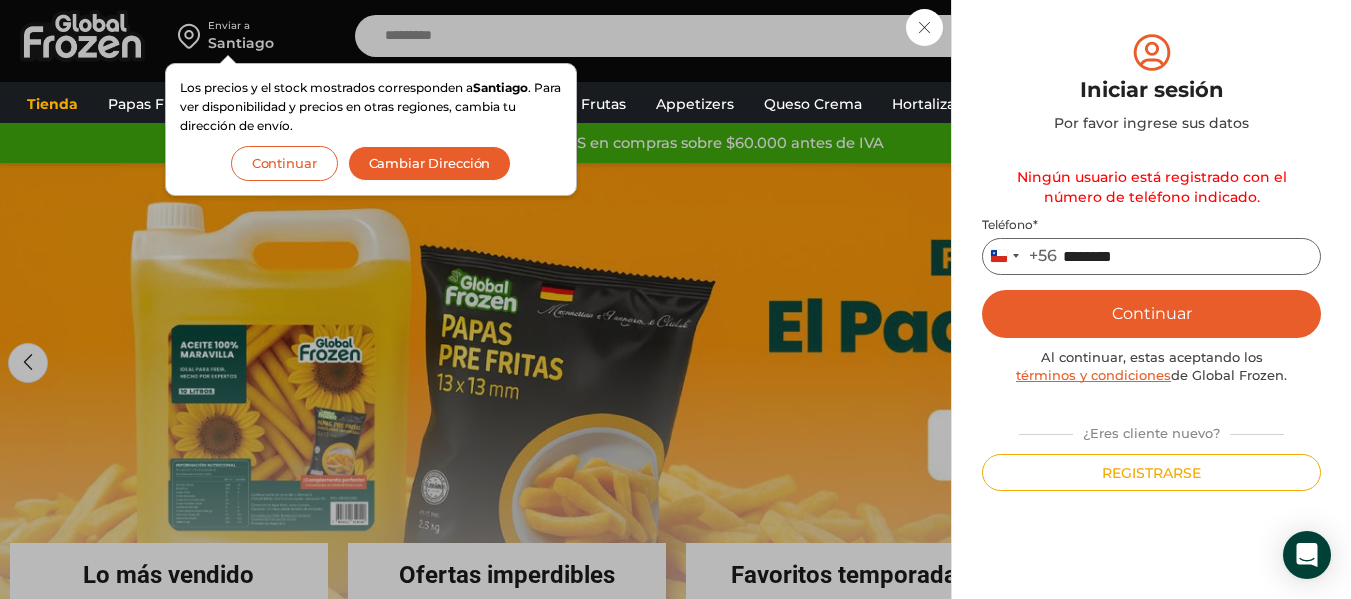 click on "********" at bounding box center (1151, 256) 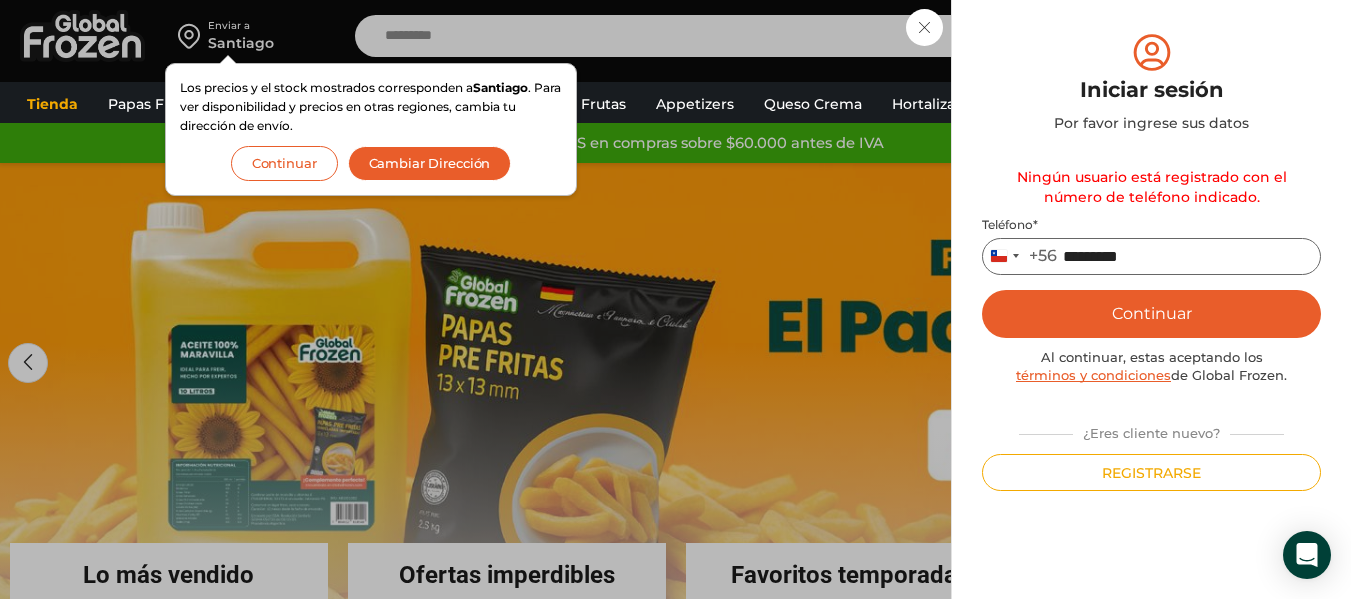 type on "*********" 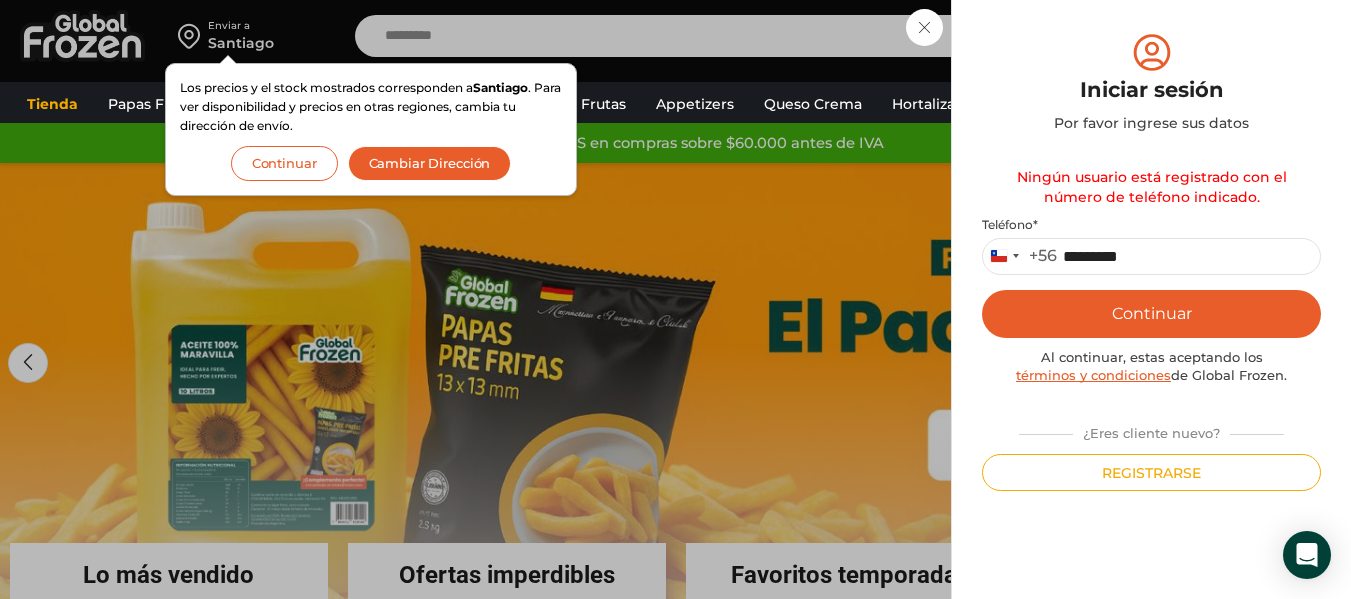 click on "Continuar" at bounding box center (1151, 314) 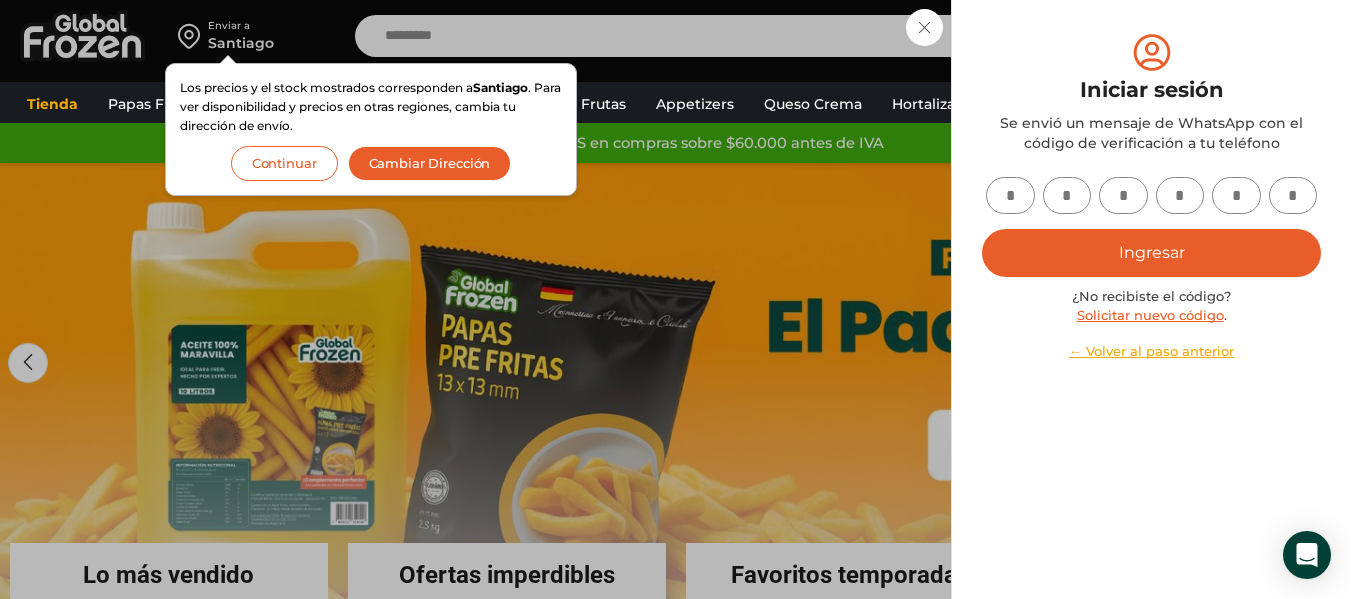 click at bounding box center [1010, 195] 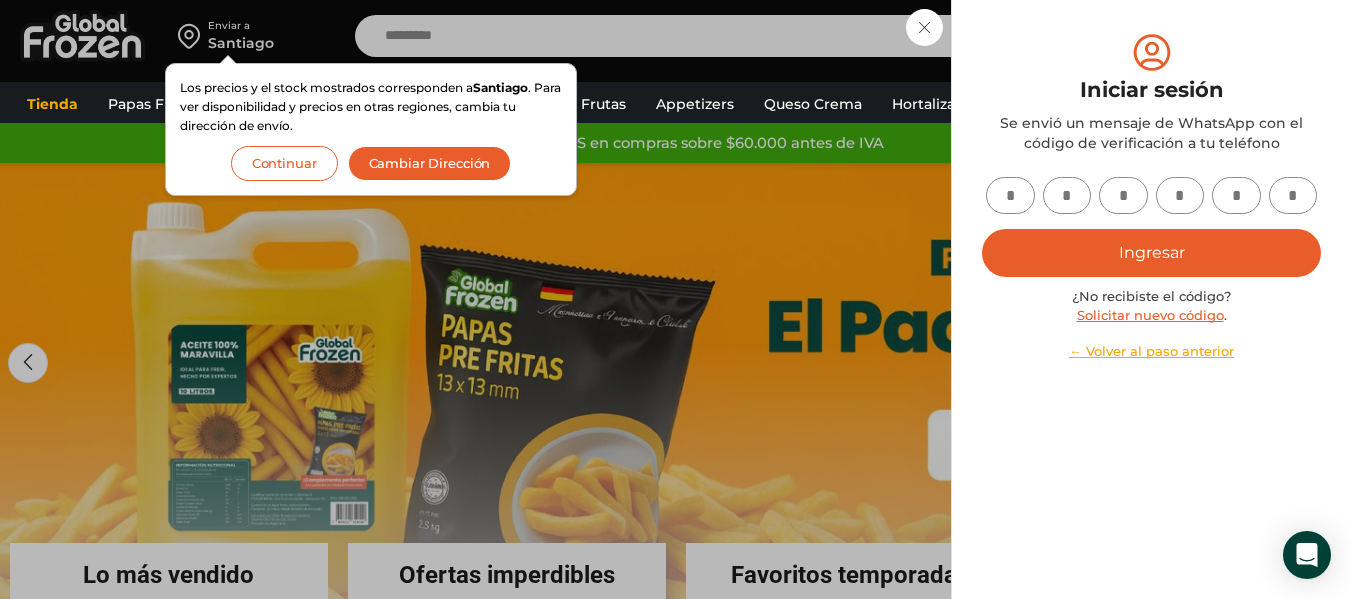 type on "*" 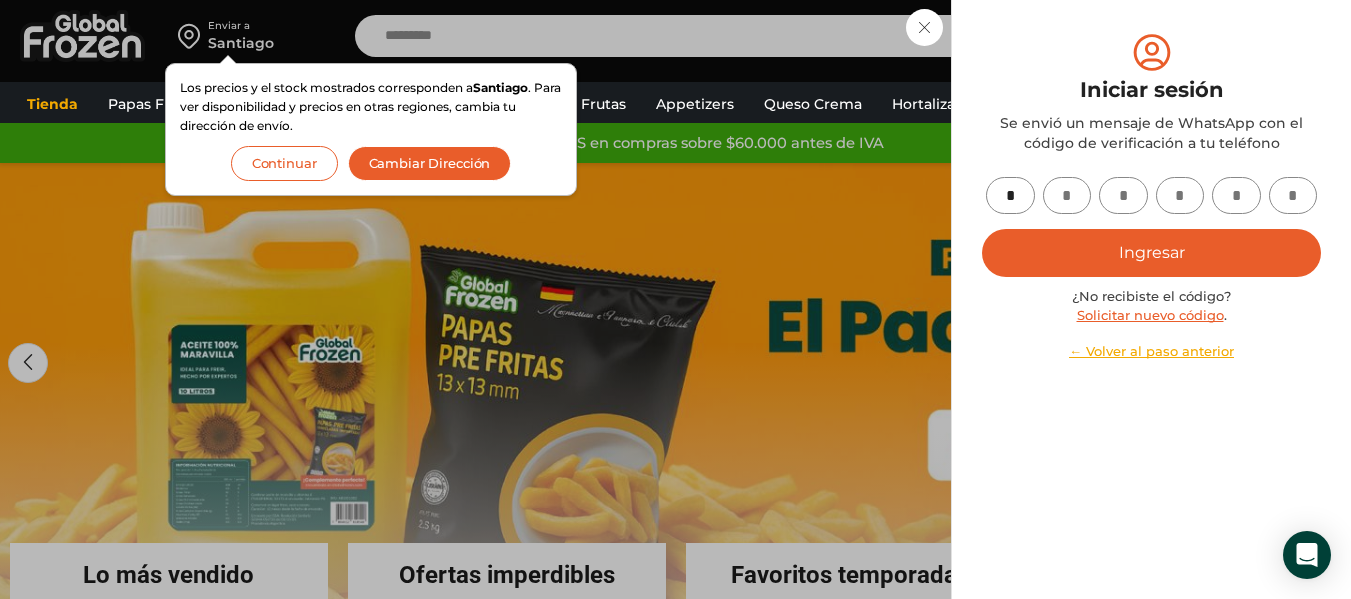 type on "*" 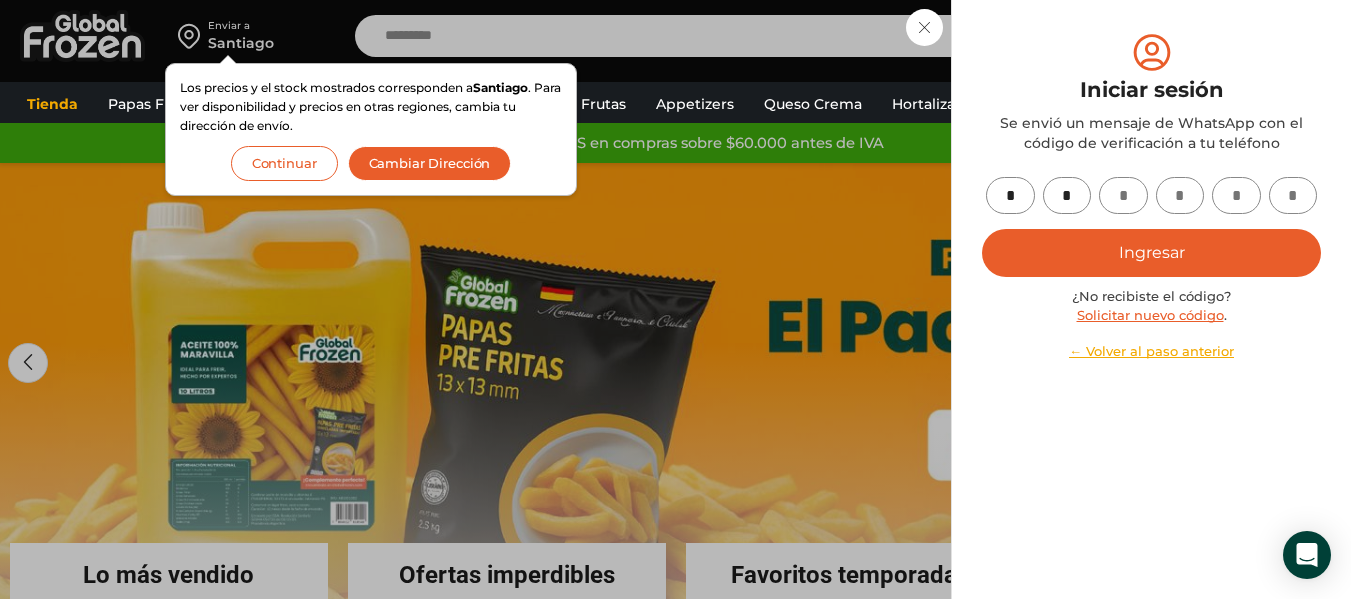 type on "*" 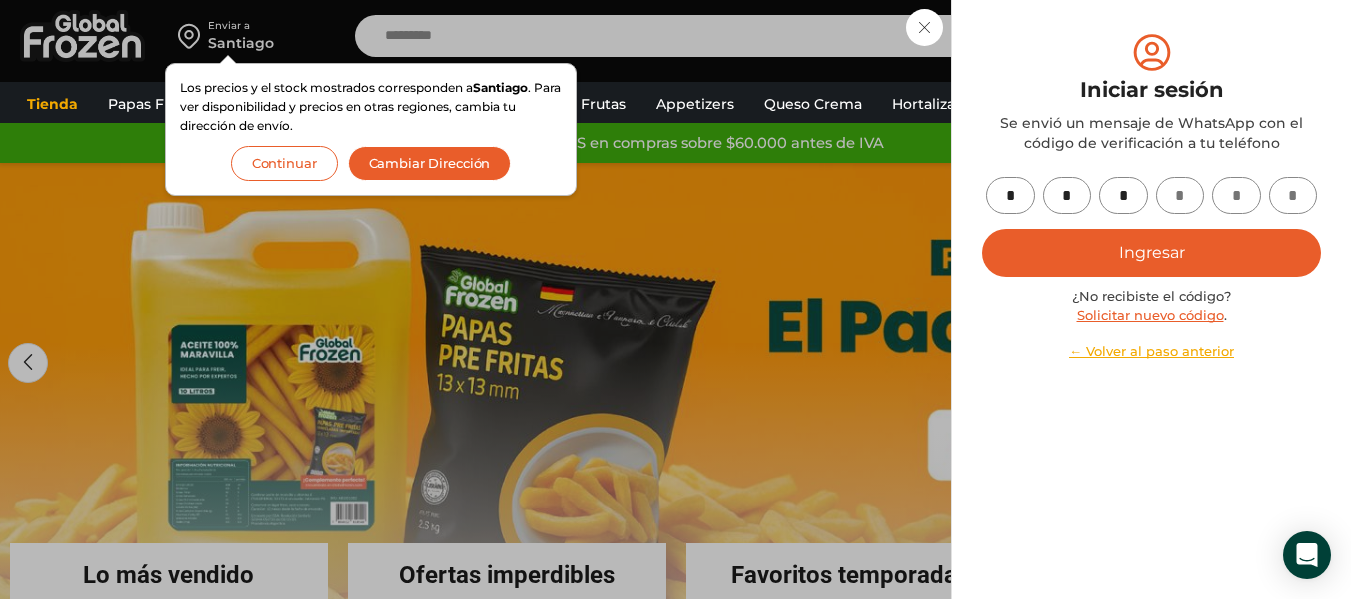 type on "*" 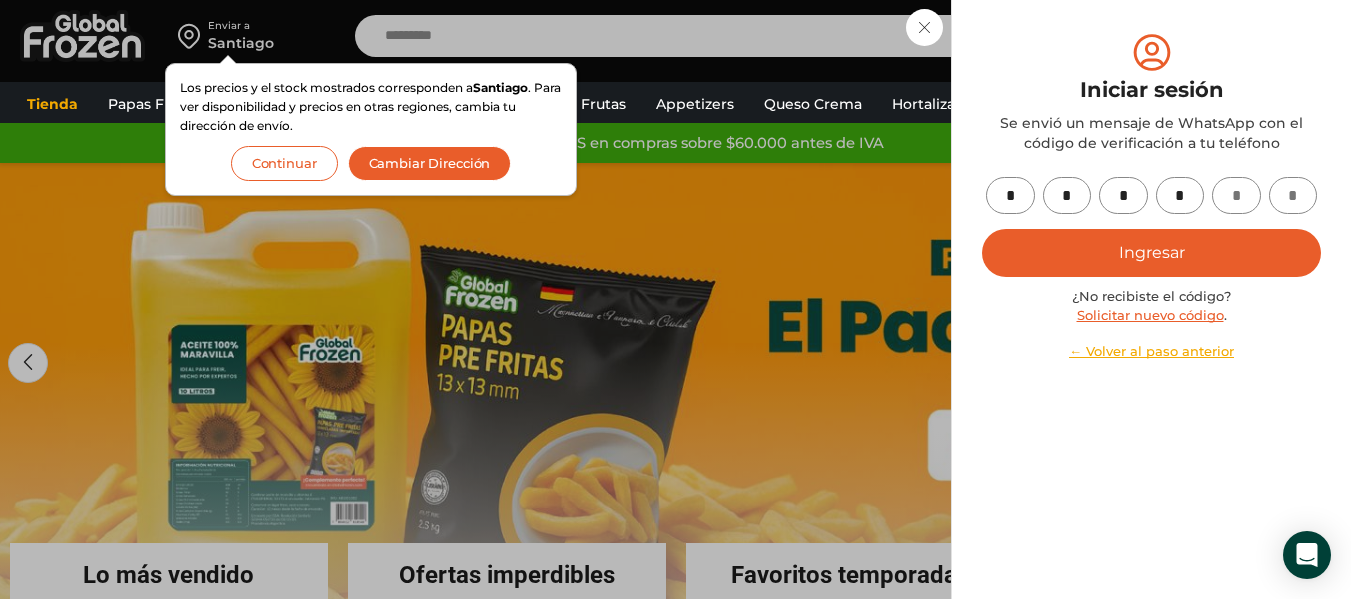 type on "*" 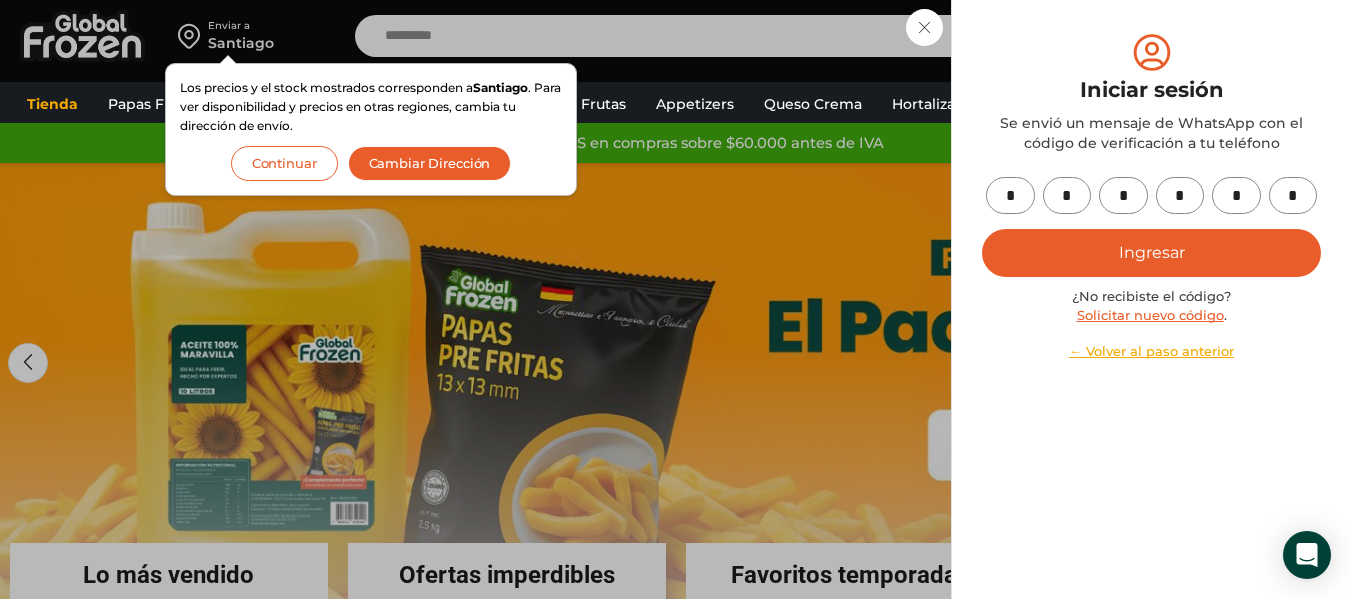 type on "*" 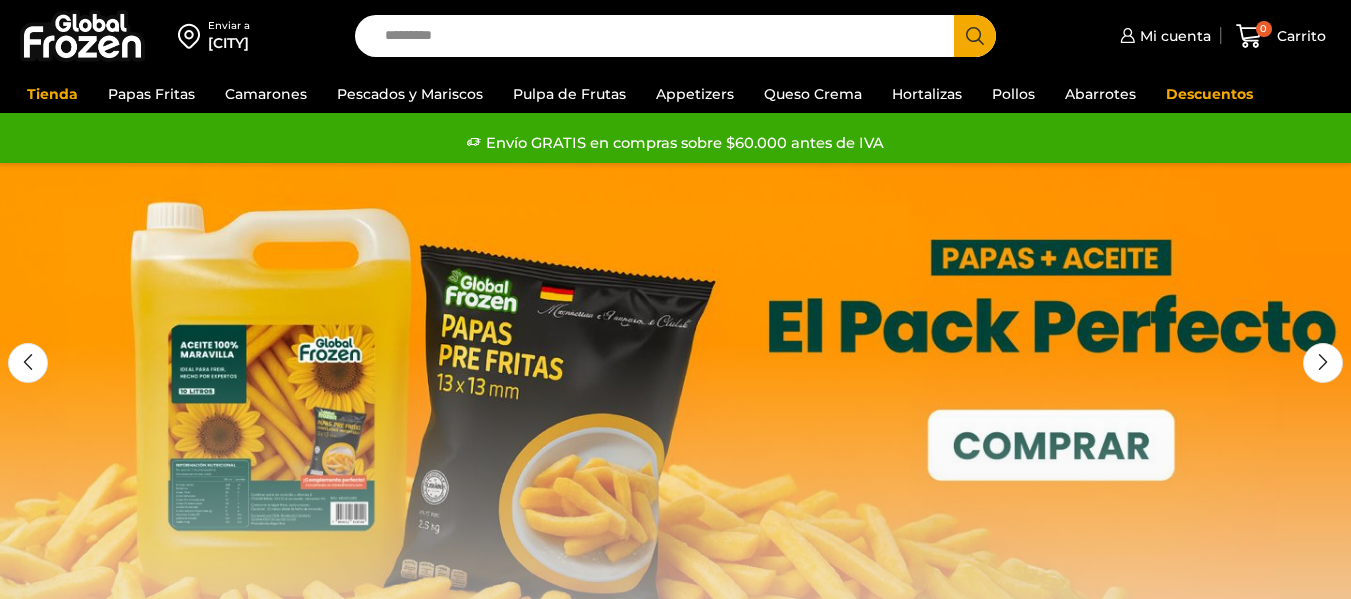 scroll, scrollTop: 0, scrollLeft: 0, axis: both 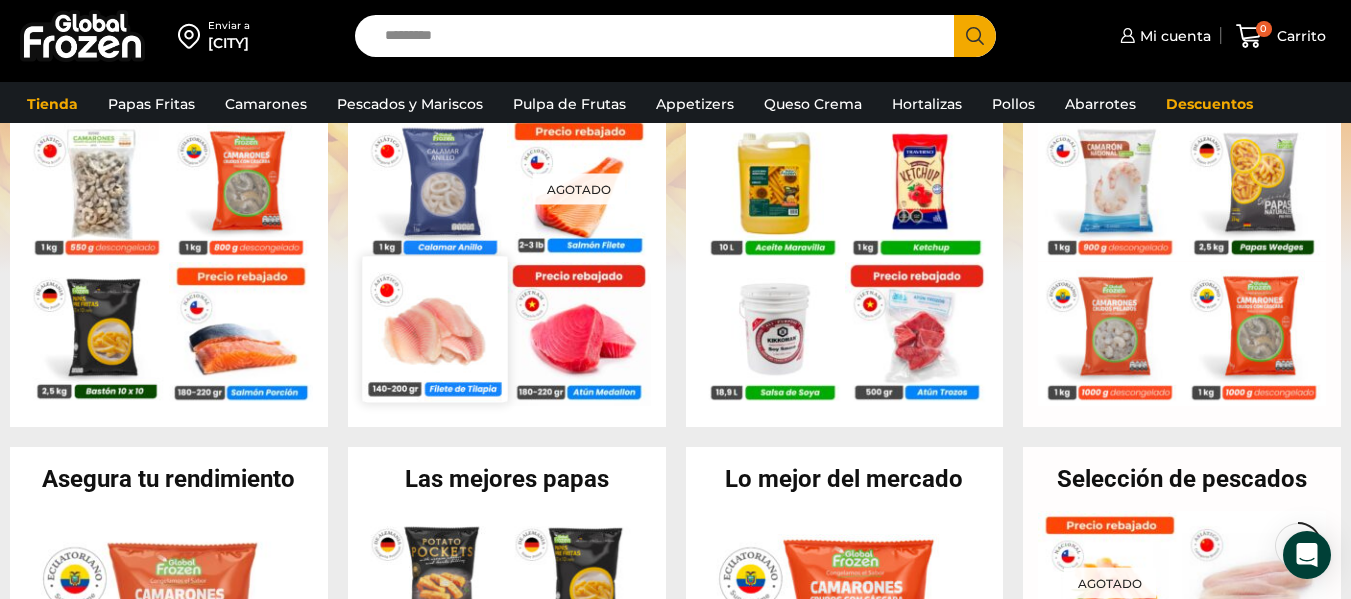 click at bounding box center (434, 328) 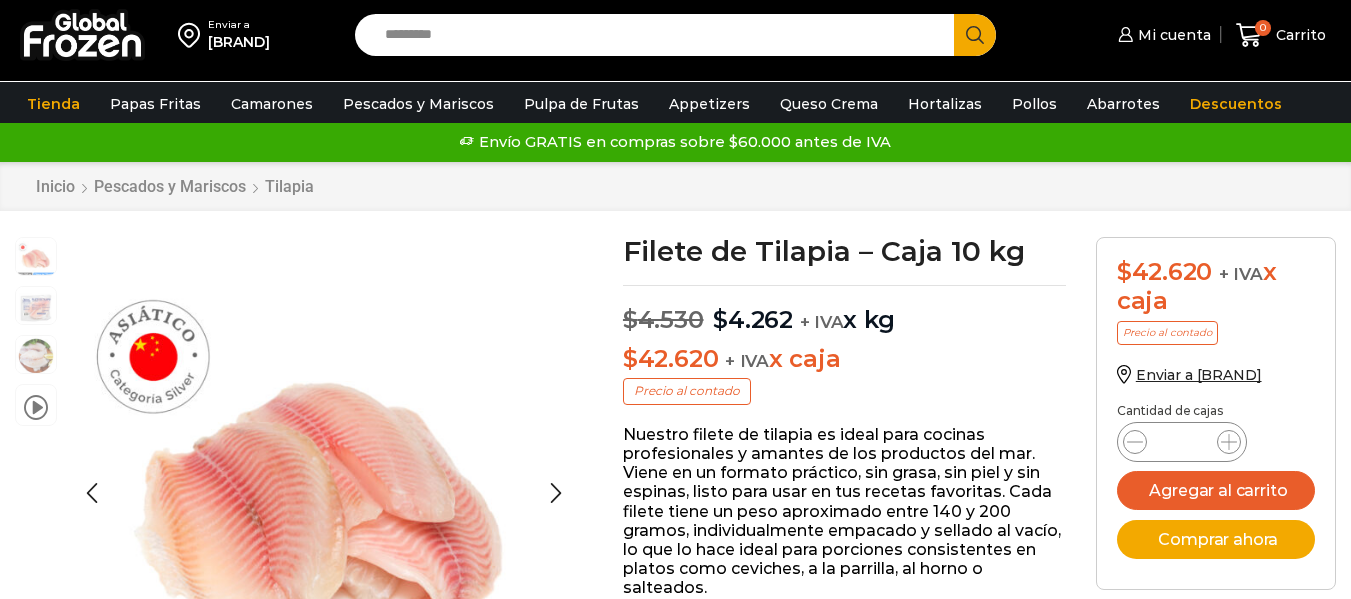scroll, scrollTop: 1, scrollLeft: 0, axis: vertical 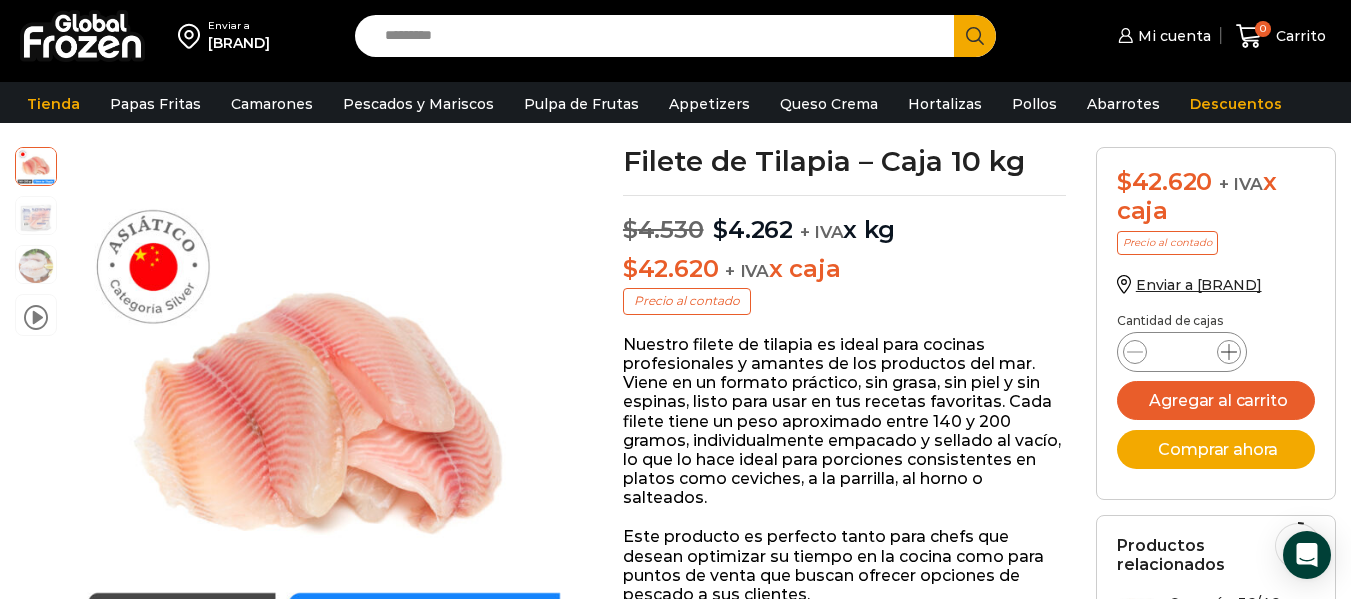 click at bounding box center (1229, 352) 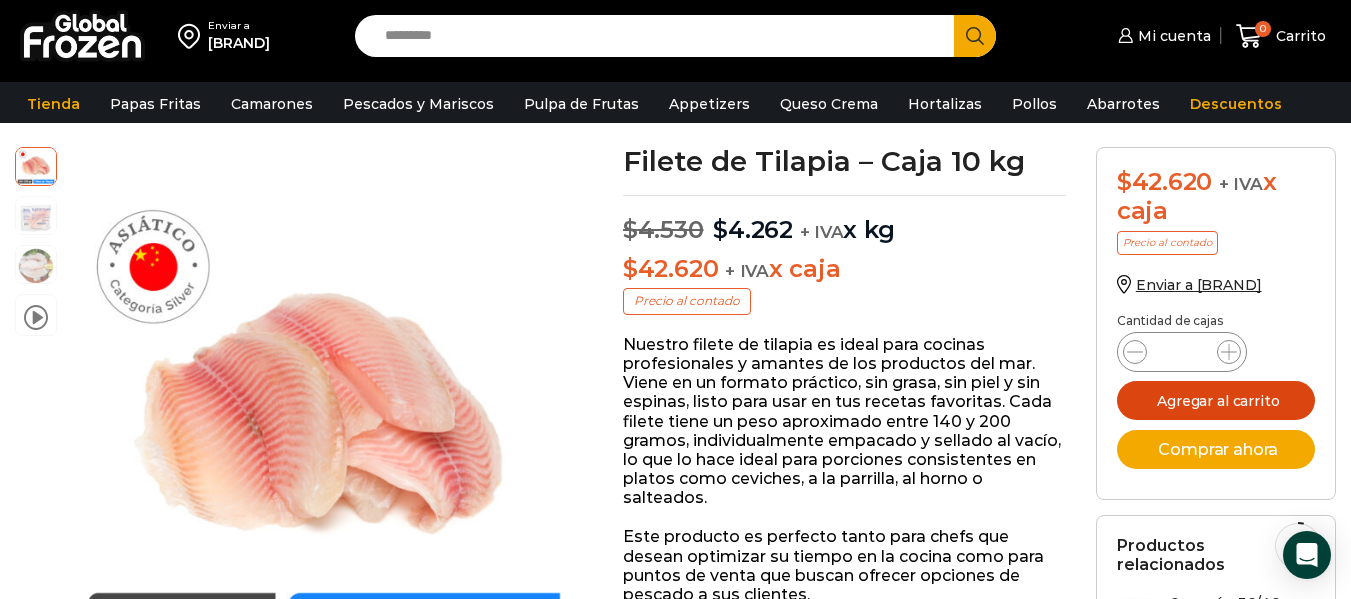 click on "Agregar al carrito" at bounding box center [1216, 400] 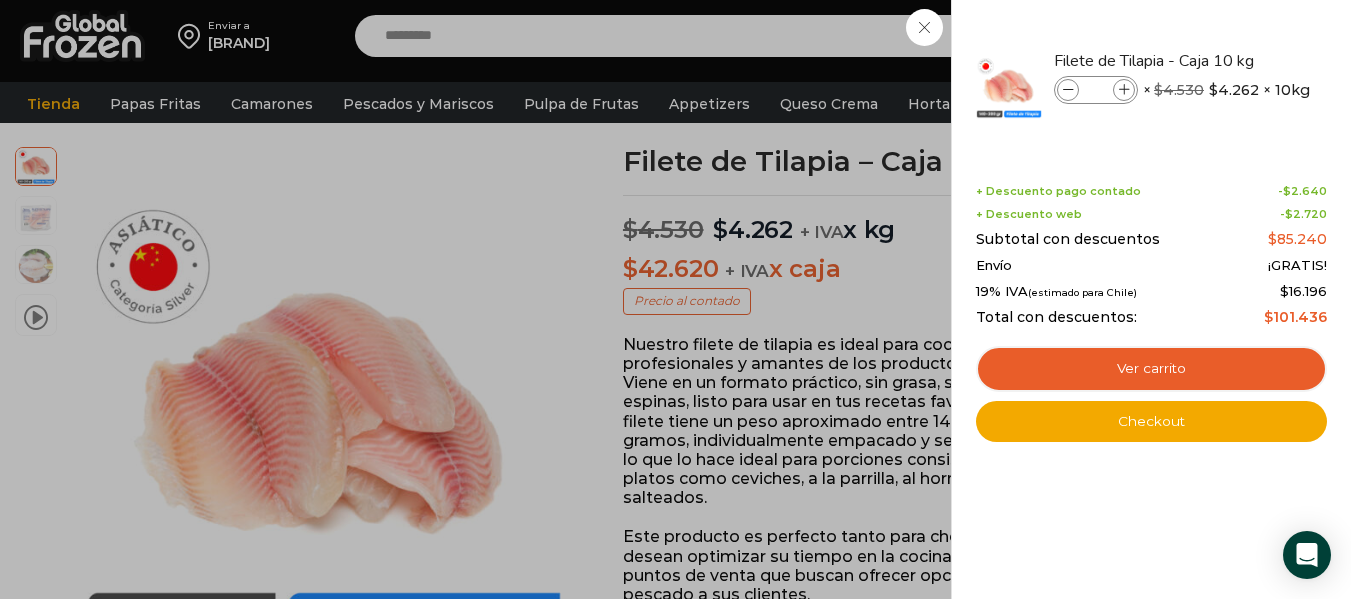 click on "2
Carrito
2
2
Shopping Cart
*" at bounding box center [1281, 36] 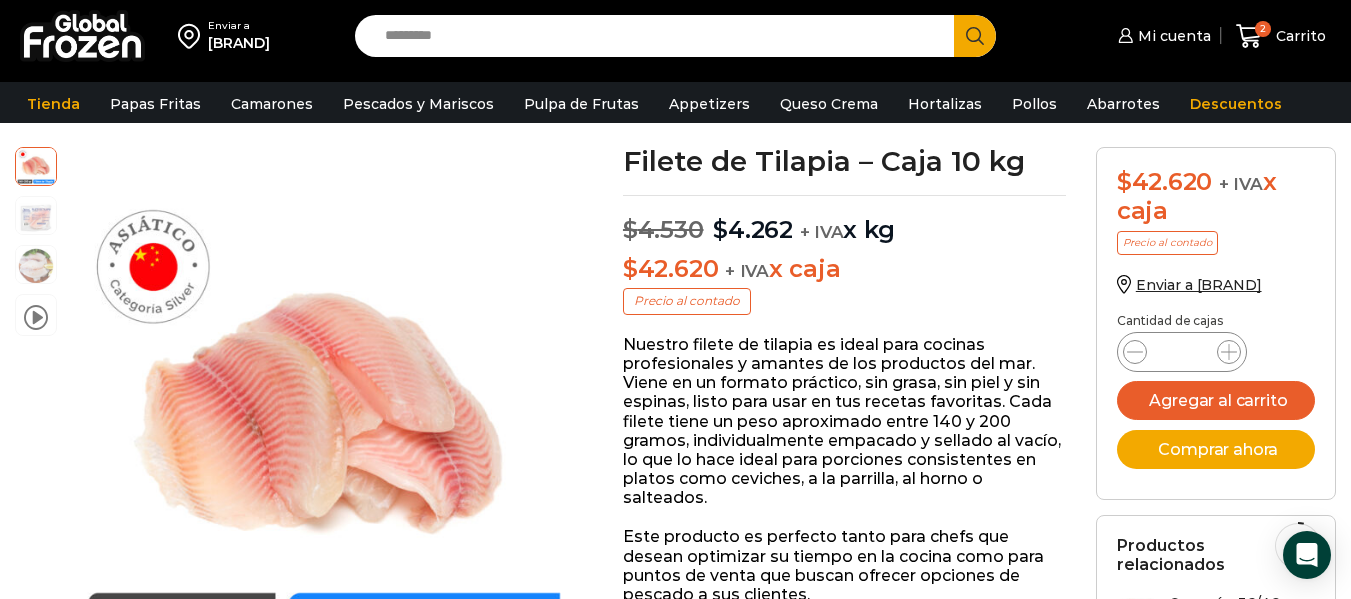 click on "Search input" at bounding box center (659, 36) 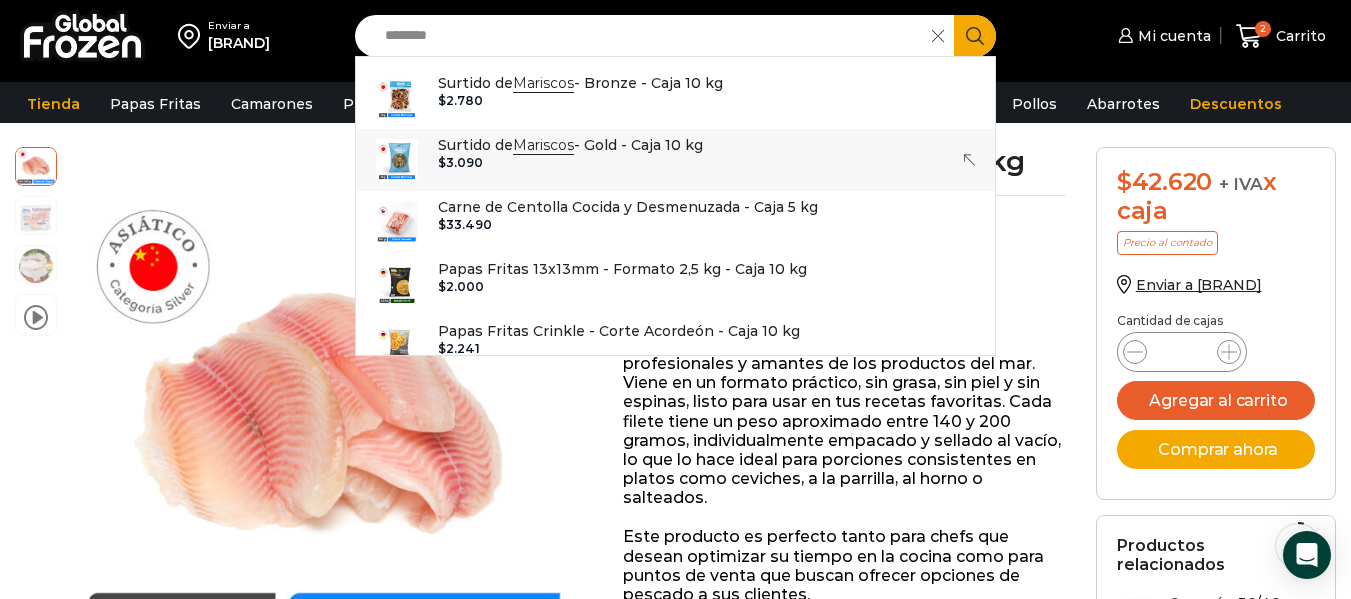 click on "Mariscos" at bounding box center (543, 145) 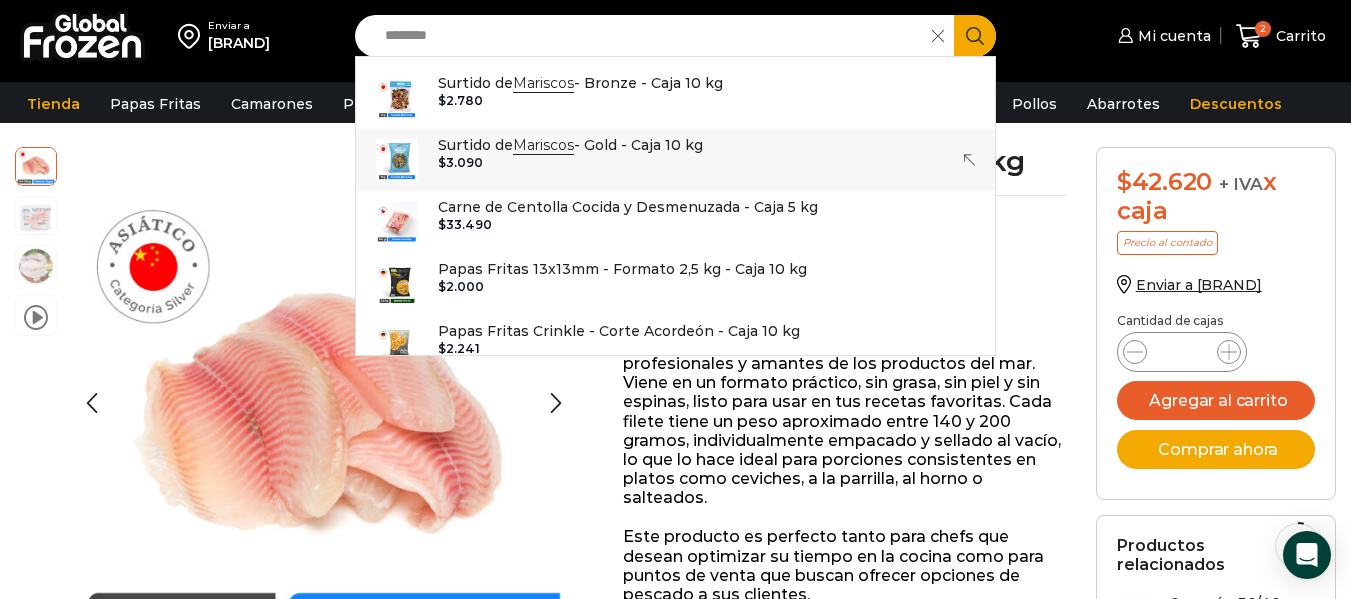 type on "**********" 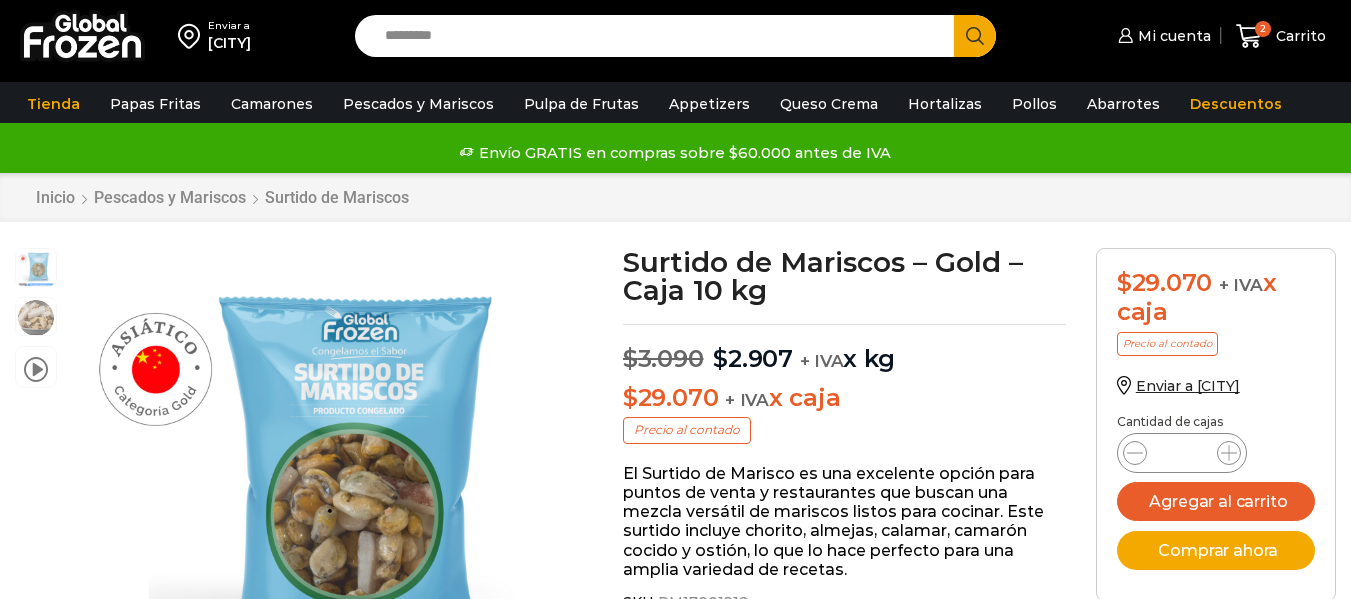scroll, scrollTop: 1, scrollLeft: 0, axis: vertical 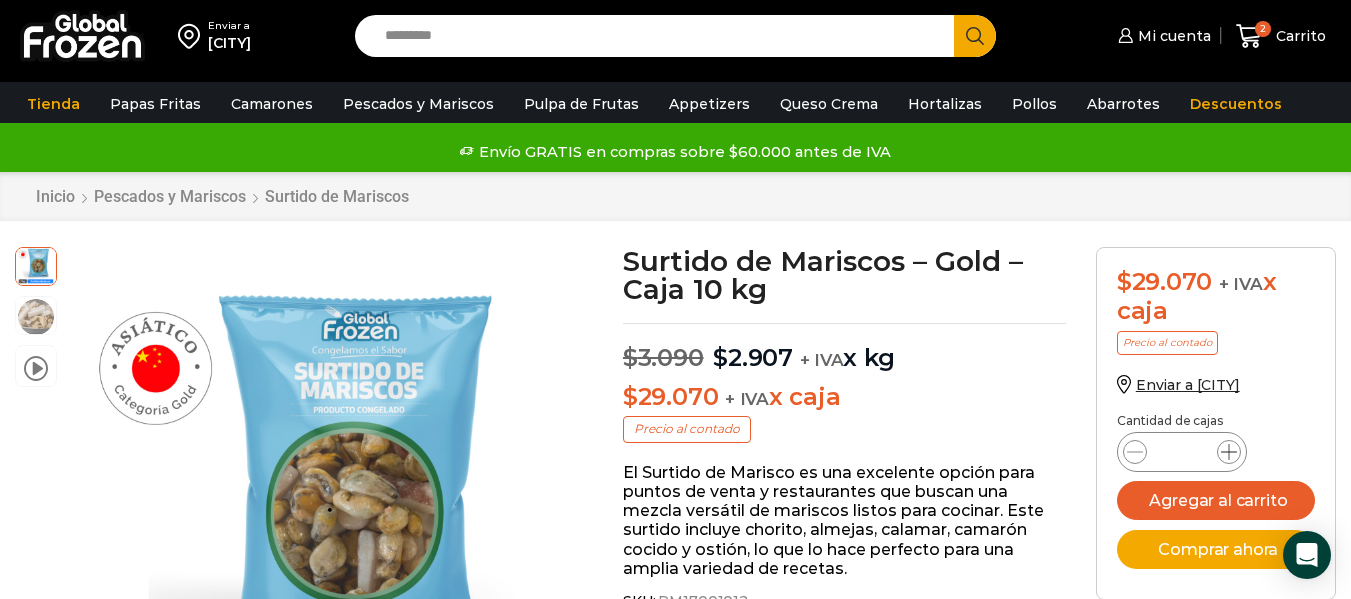 click 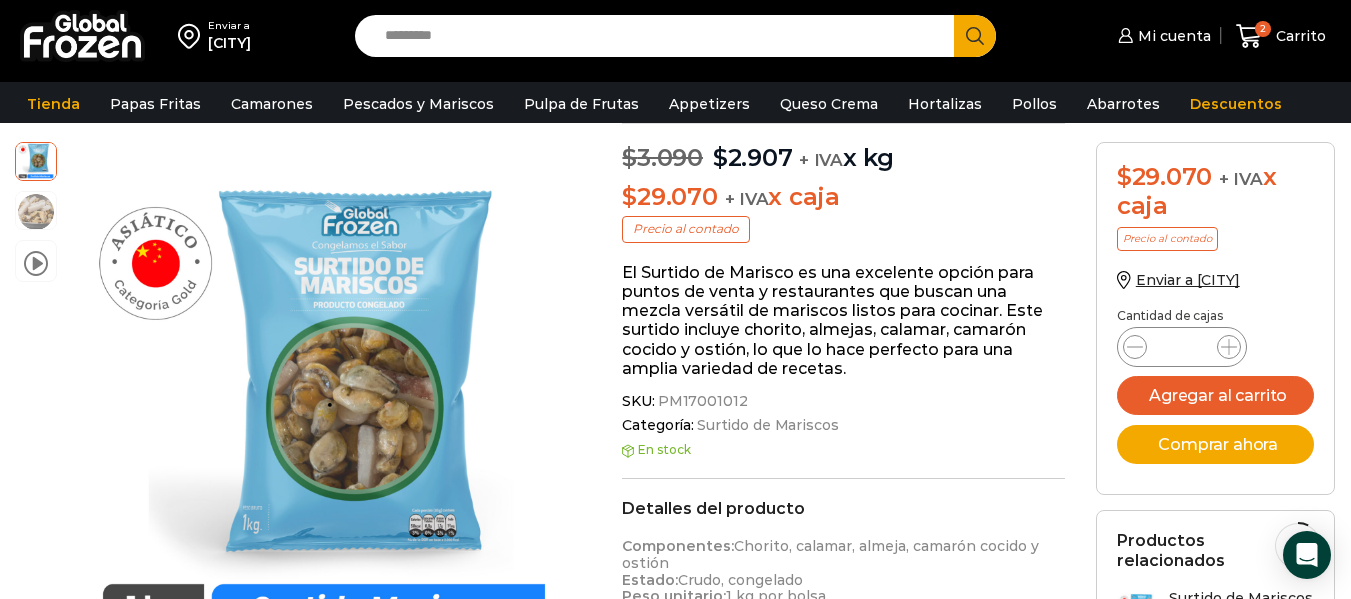 scroll, scrollTop: 1, scrollLeft: 0, axis: vertical 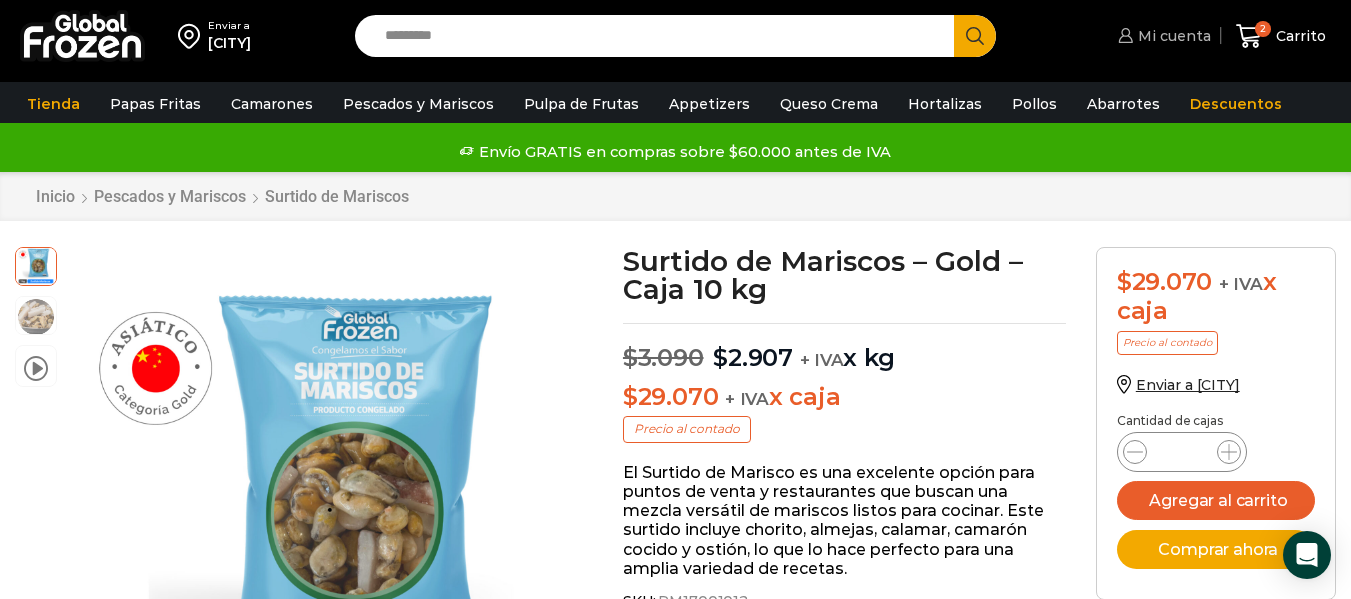 click on "Mi cuenta" at bounding box center [1172, 36] 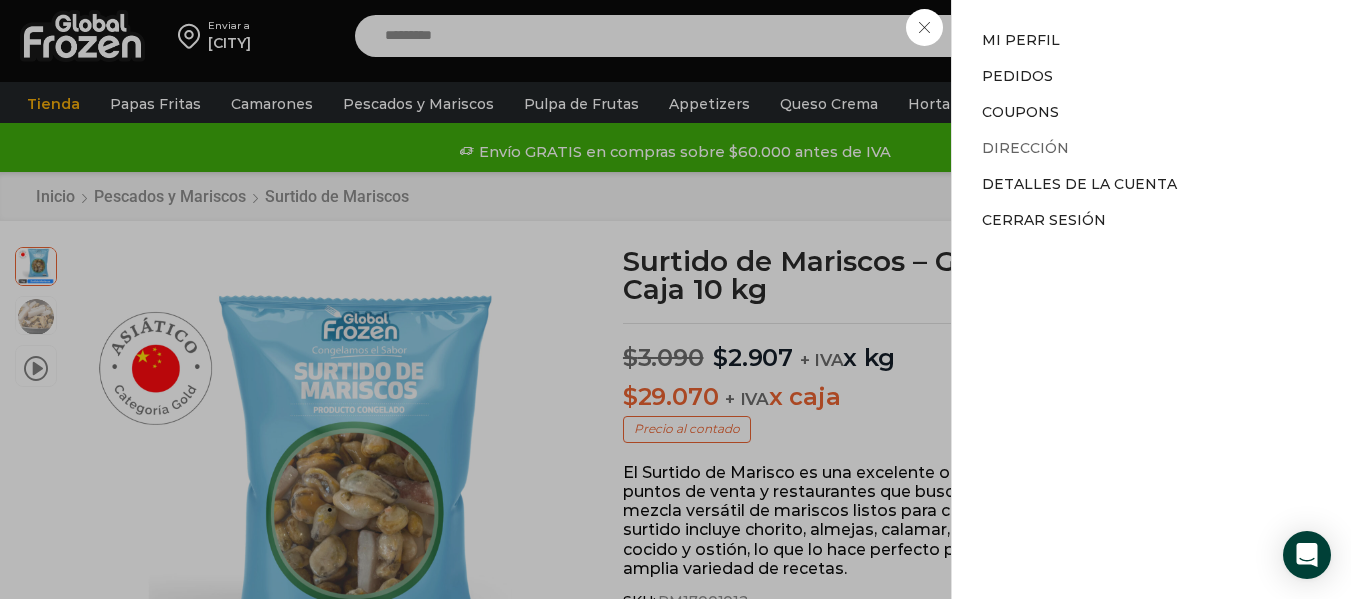 click on "Dirección" at bounding box center [1025, 148] 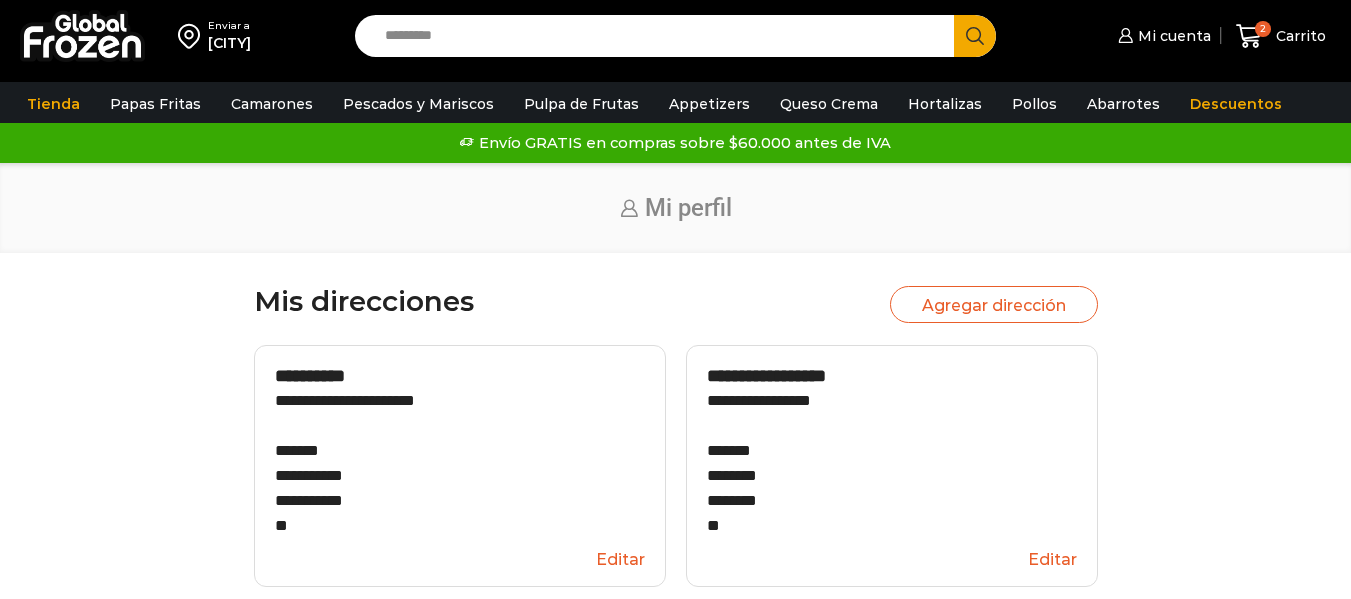 scroll, scrollTop: 0, scrollLeft: 0, axis: both 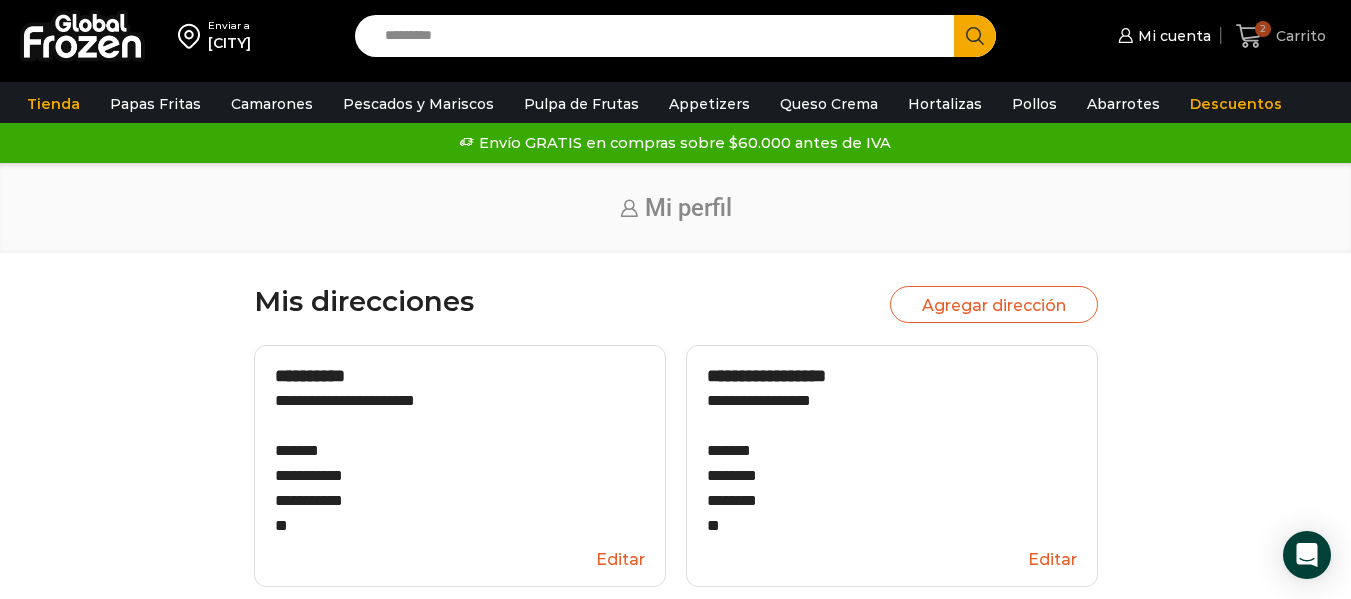click on "Carrito" at bounding box center [1298, 36] 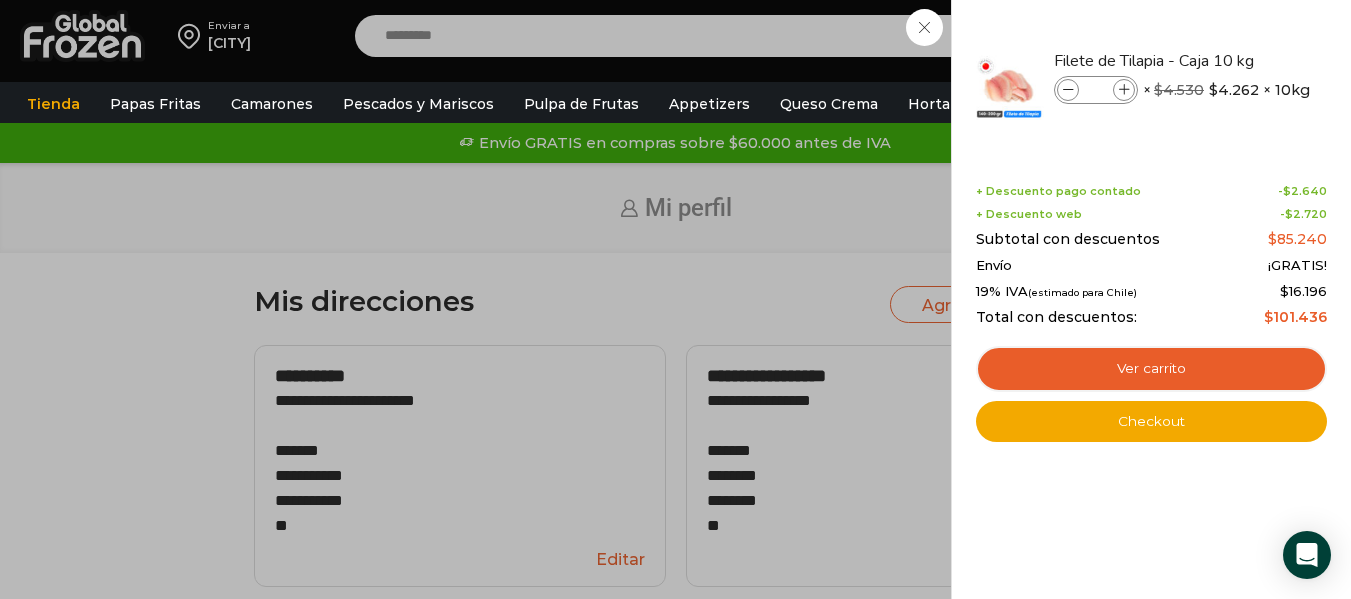 click on "2
Carrito
2
2
Shopping Cart
*
$" at bounding box center (1281, 36) 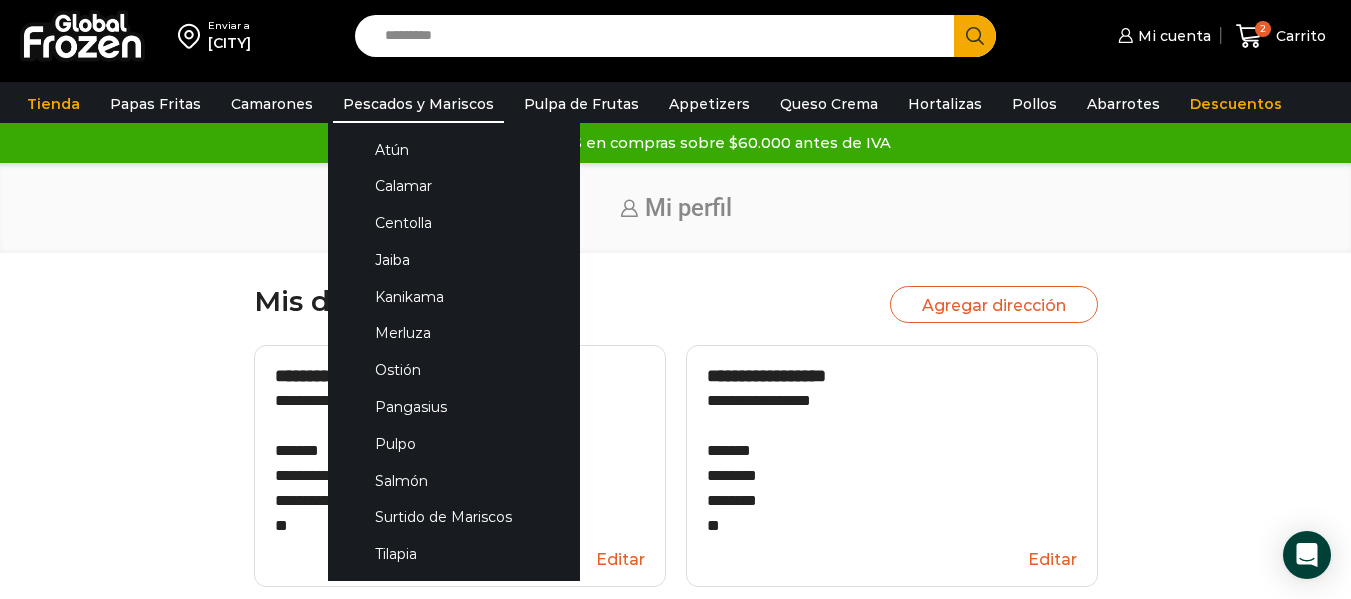 click on "Pescados y Mariscos" at bounding box center (418, 104) 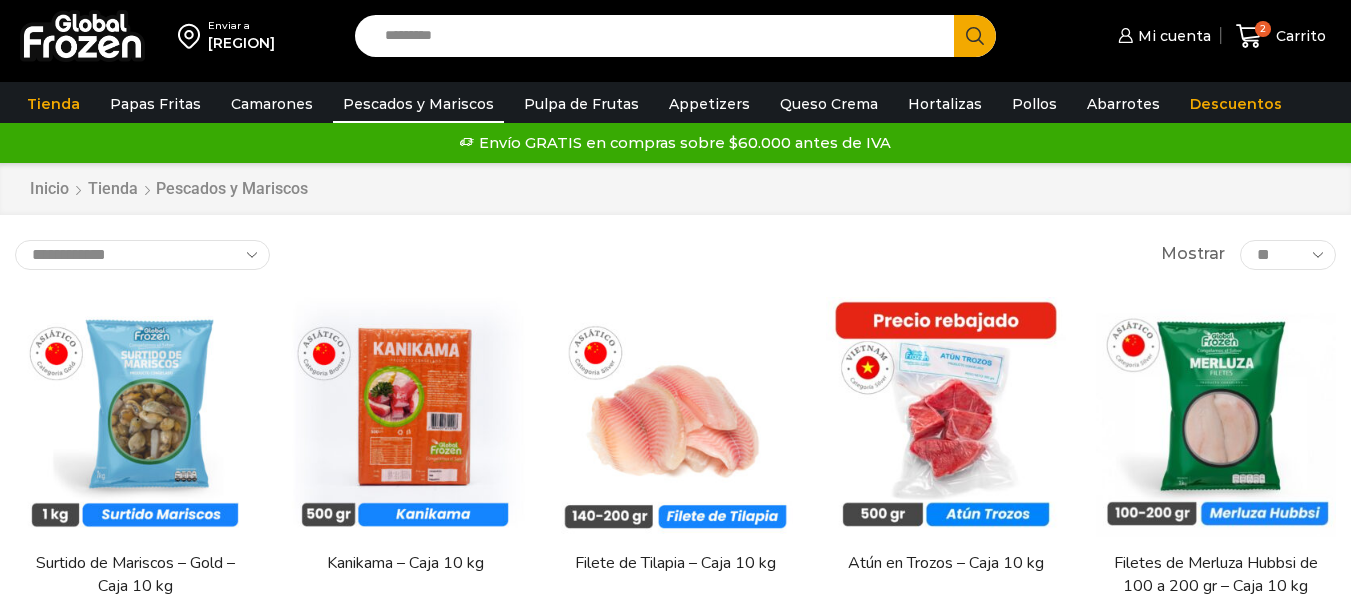 scroll, scrollTop: 0, scrollLeft: 0, axis: both 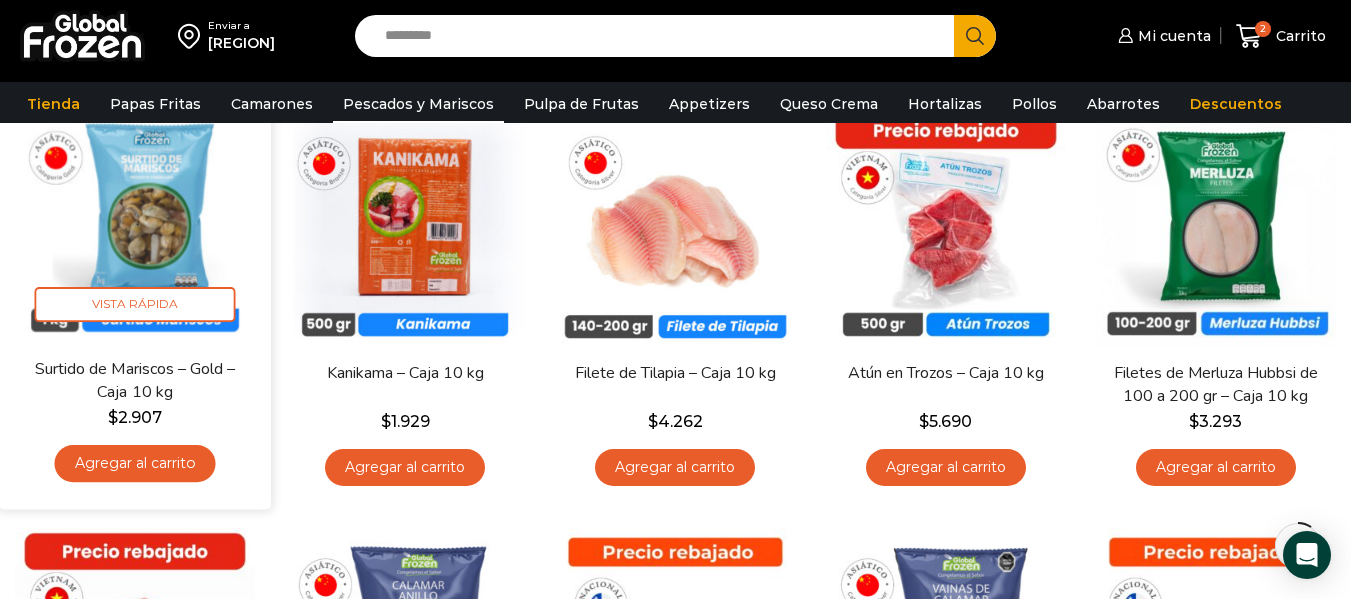 click at bounding box center [135, 221] 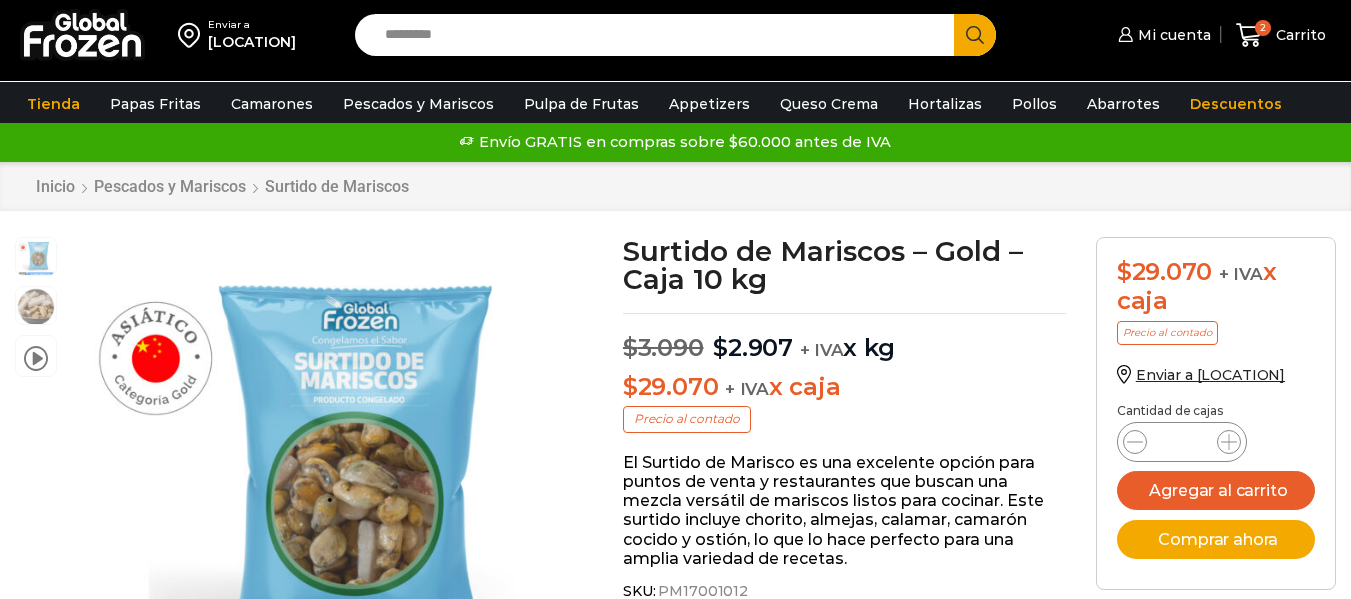 scroll, scrollTop: 0, scrollLeft: 0, axis: both 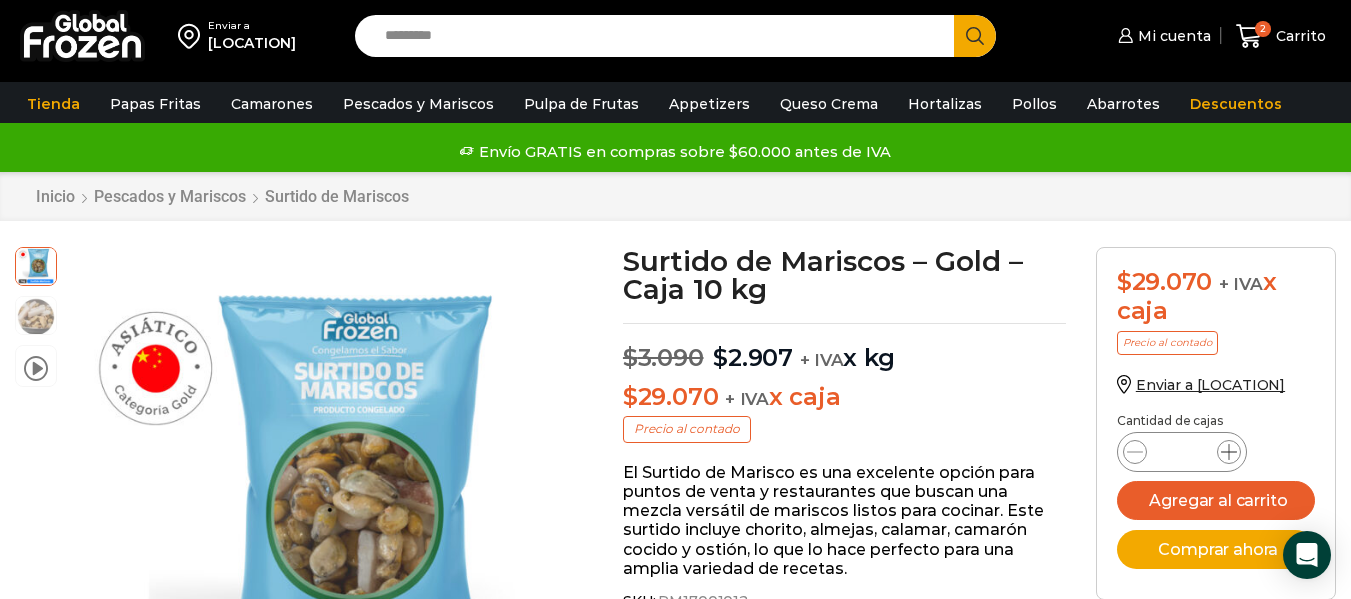 click 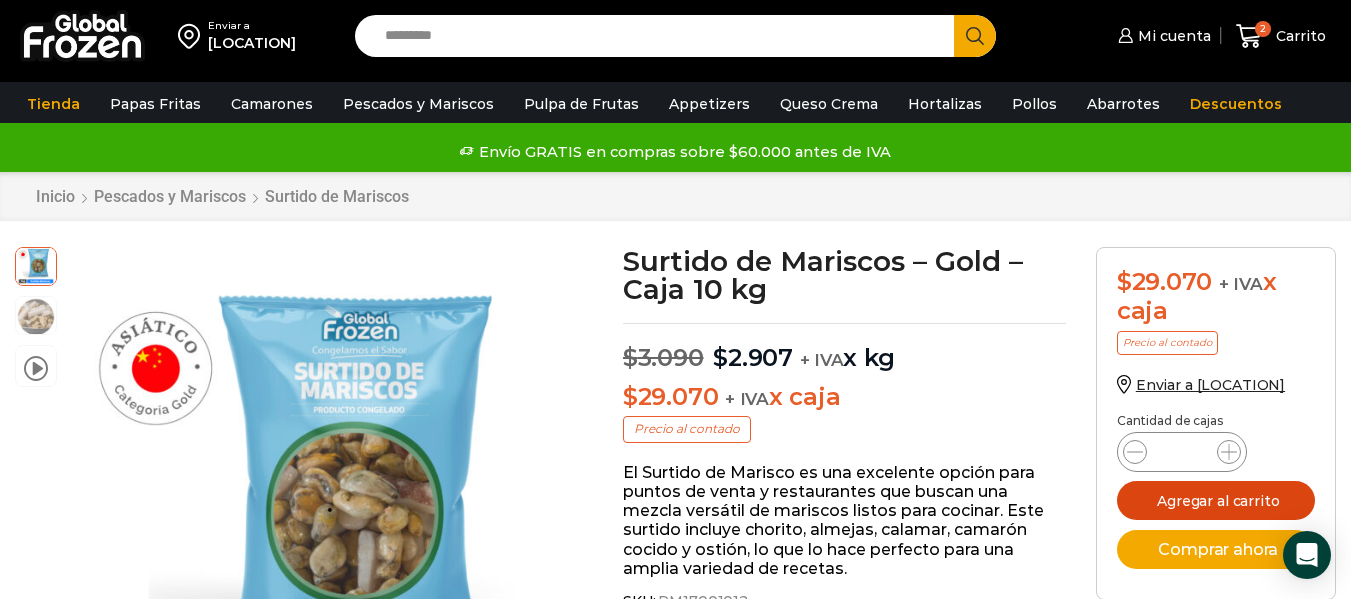 click on "Agregar al carrito" at bounding box center [1216, 500] 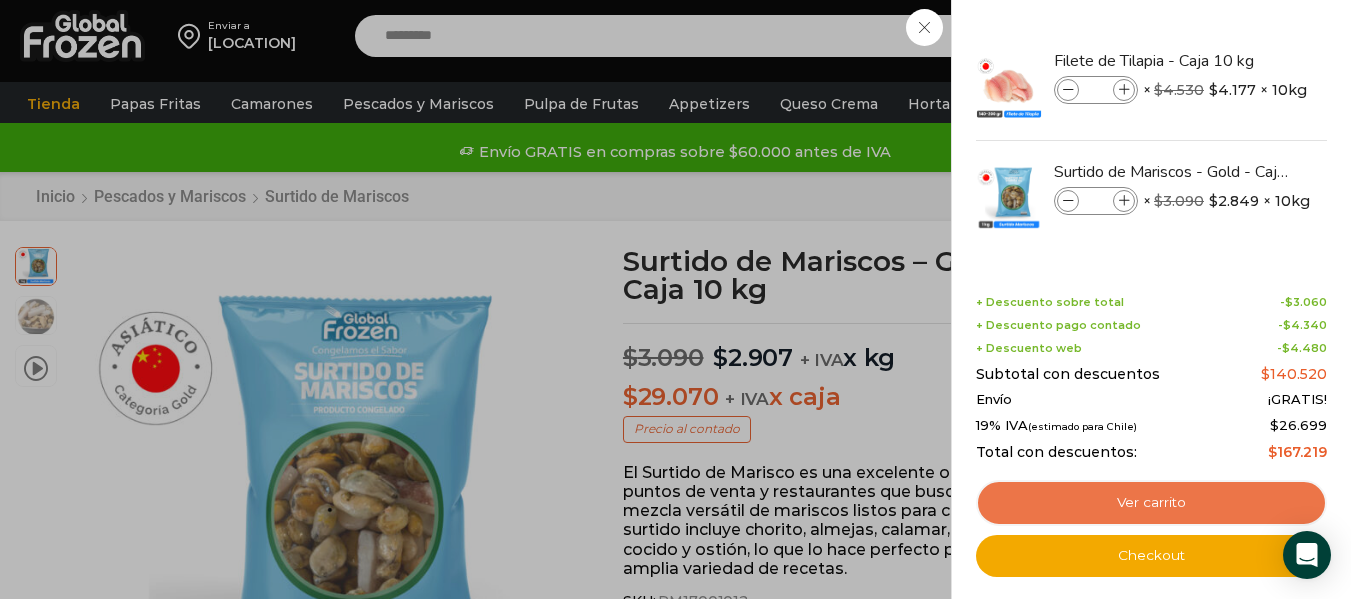 click on "Ver carrito" at bounding box center (1151, 503) 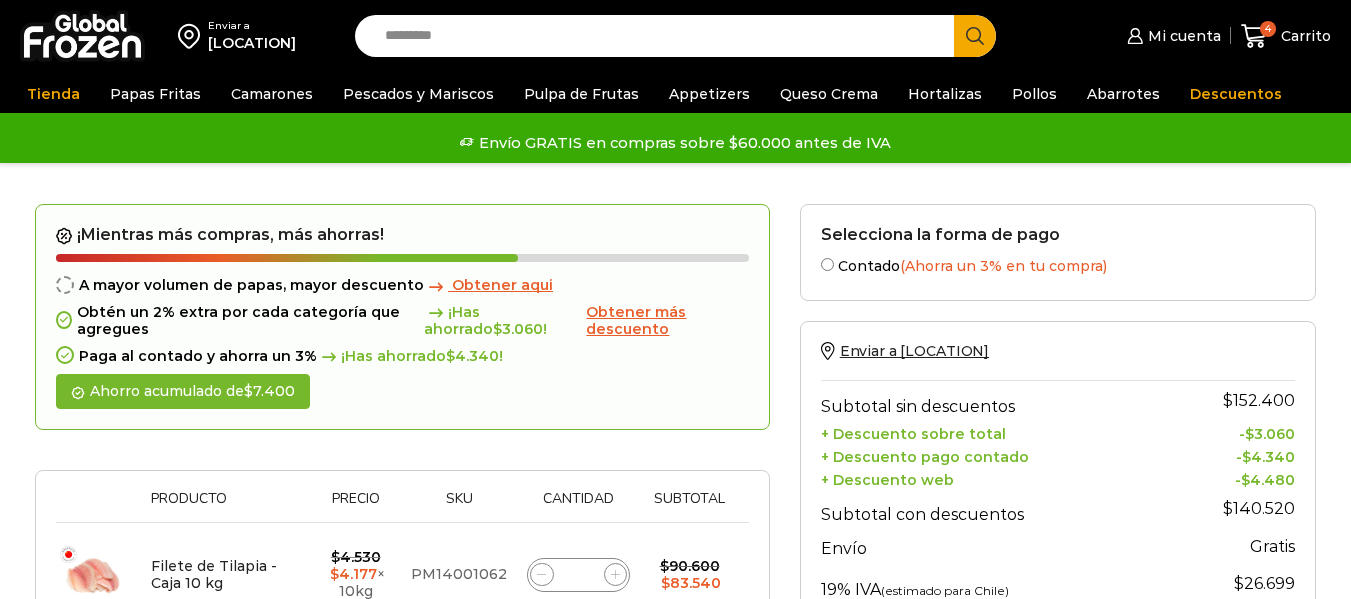 scroll, scrollTop: 0, scrollLeft: 0, axis: both 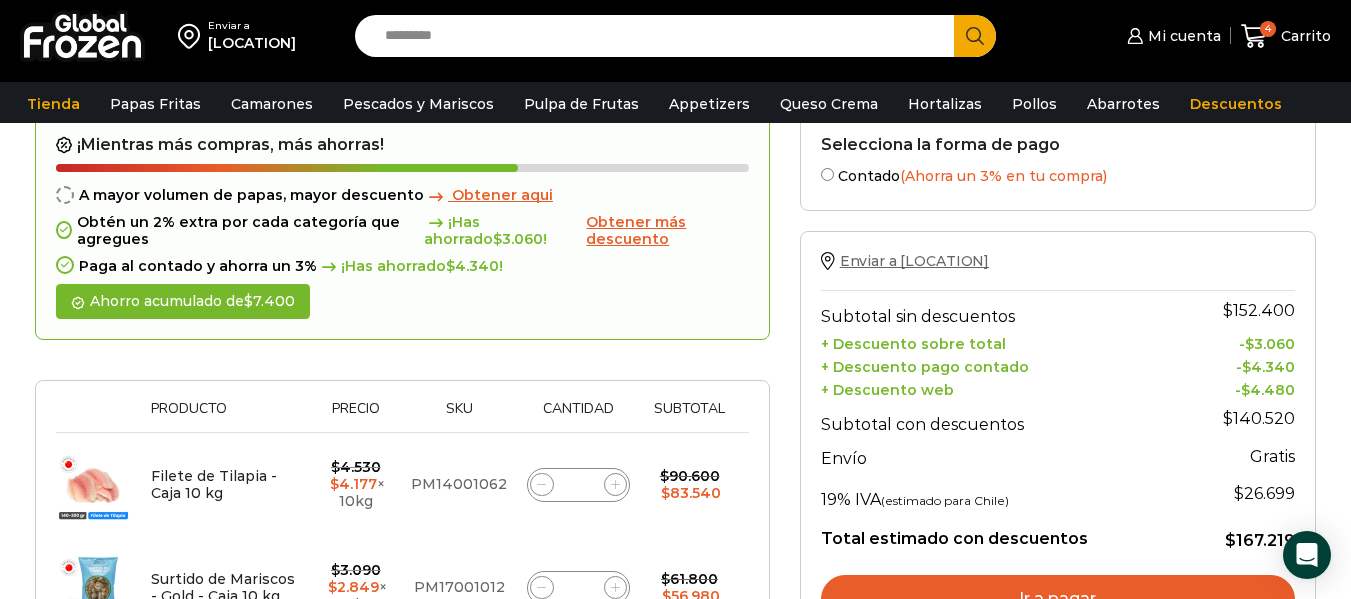 click on "Enviar a Los Nonnos" at bounding box center (914, 261) 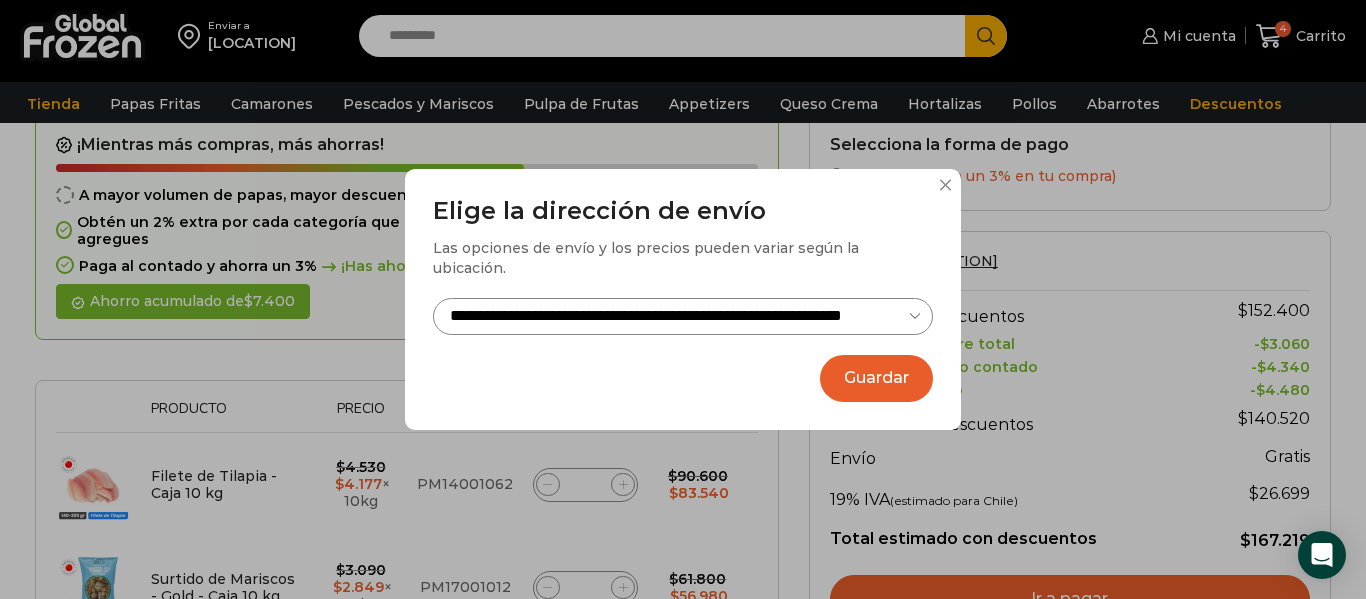 click on "**********" at bounding box center (683, 316) 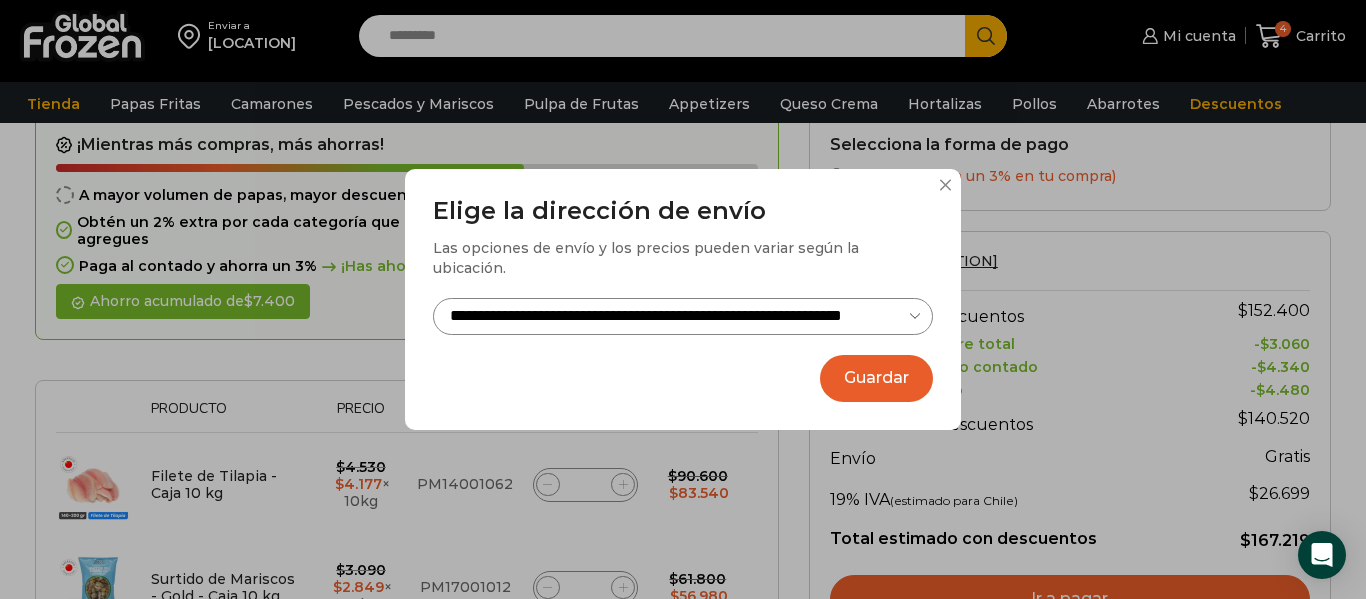 select on "**********" 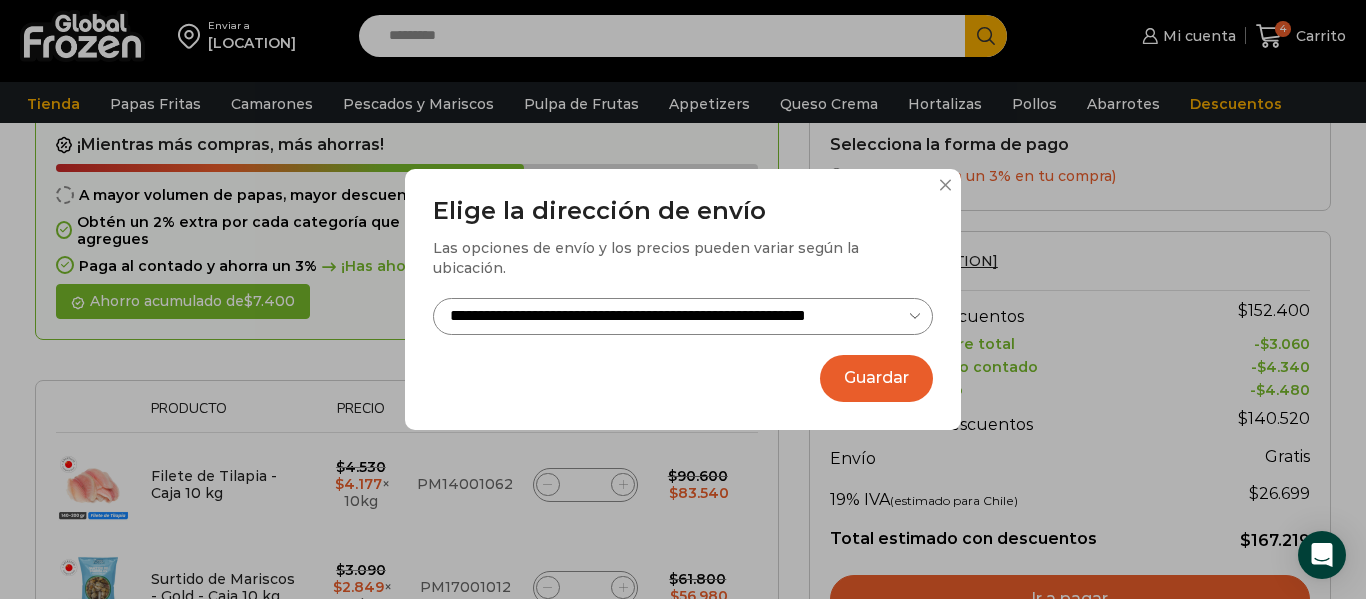 click on "**********" at bounding box center (683, 316) 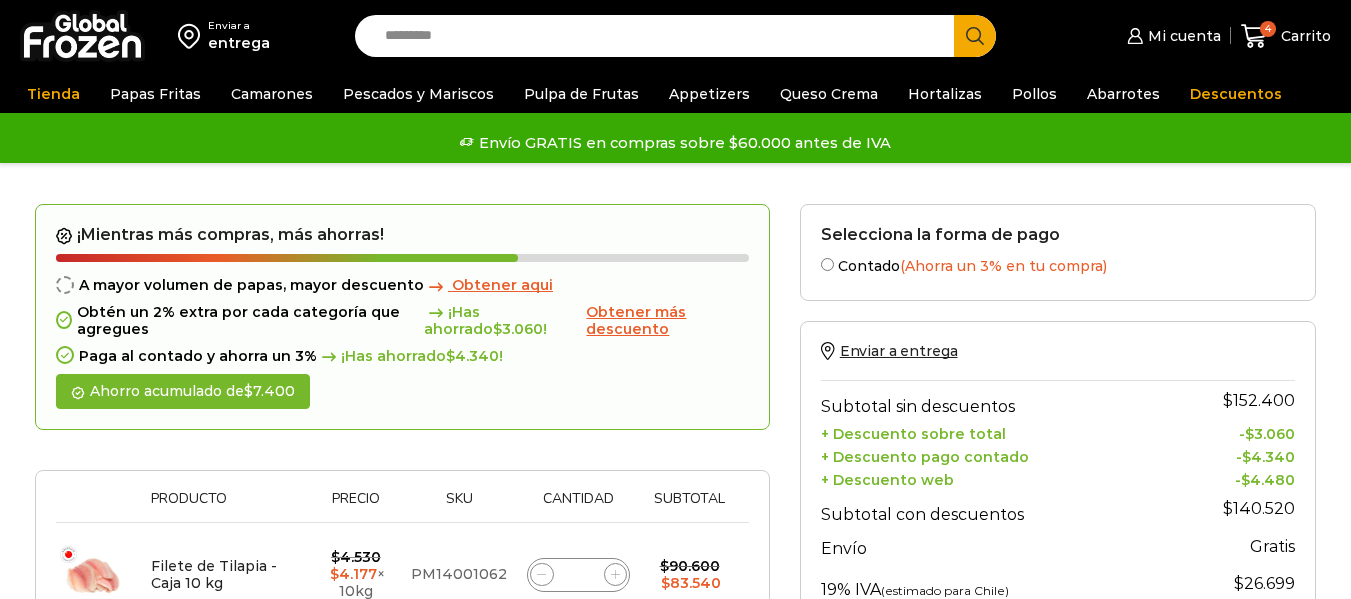 scroll, scrollTop: 126, scrollLeft: 0, axis: vertical 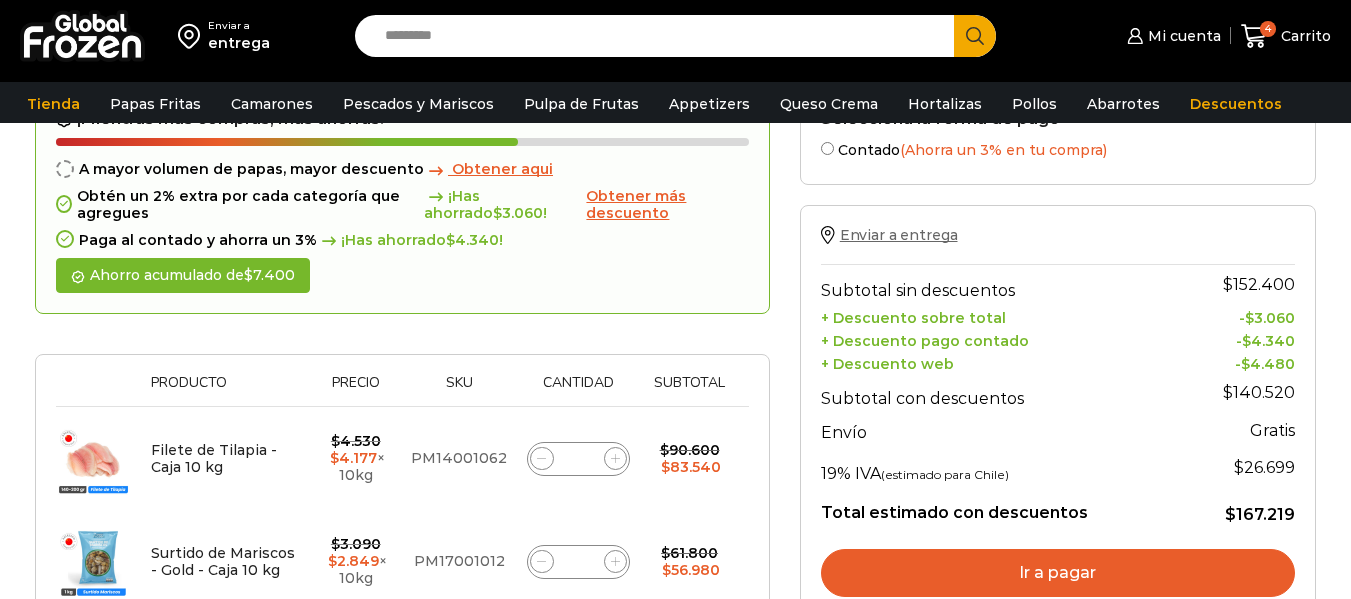 click on "Enviar a entrega" at bounding box center [899, 235] 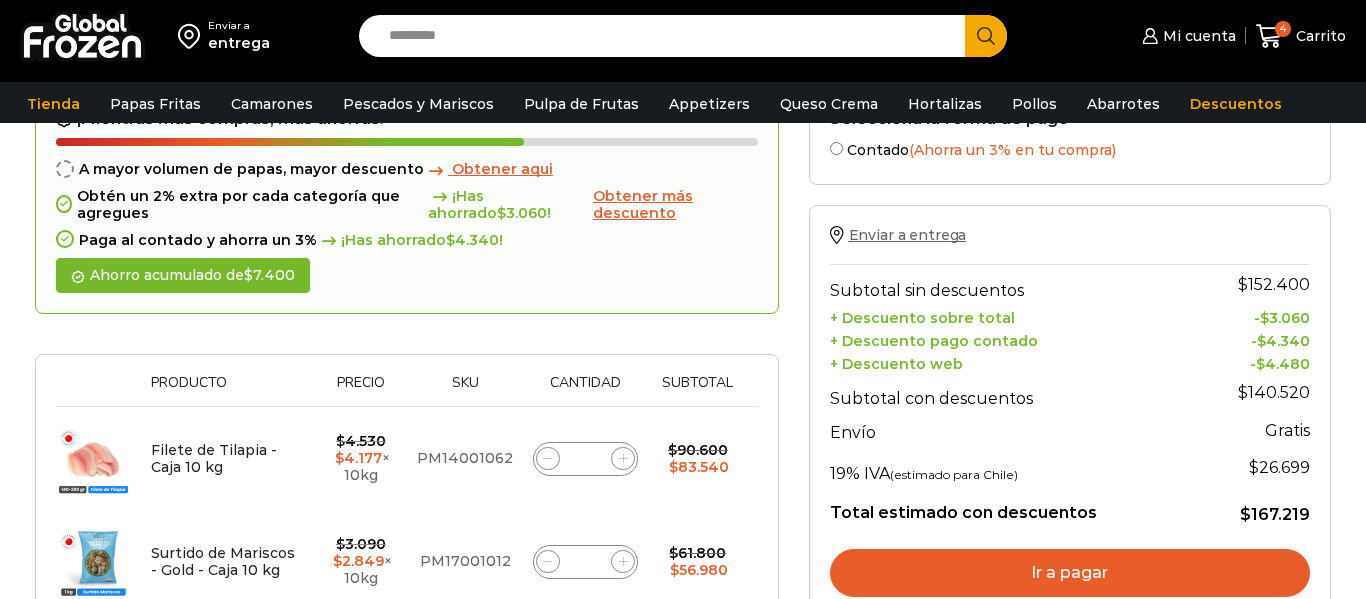 select on "**********" 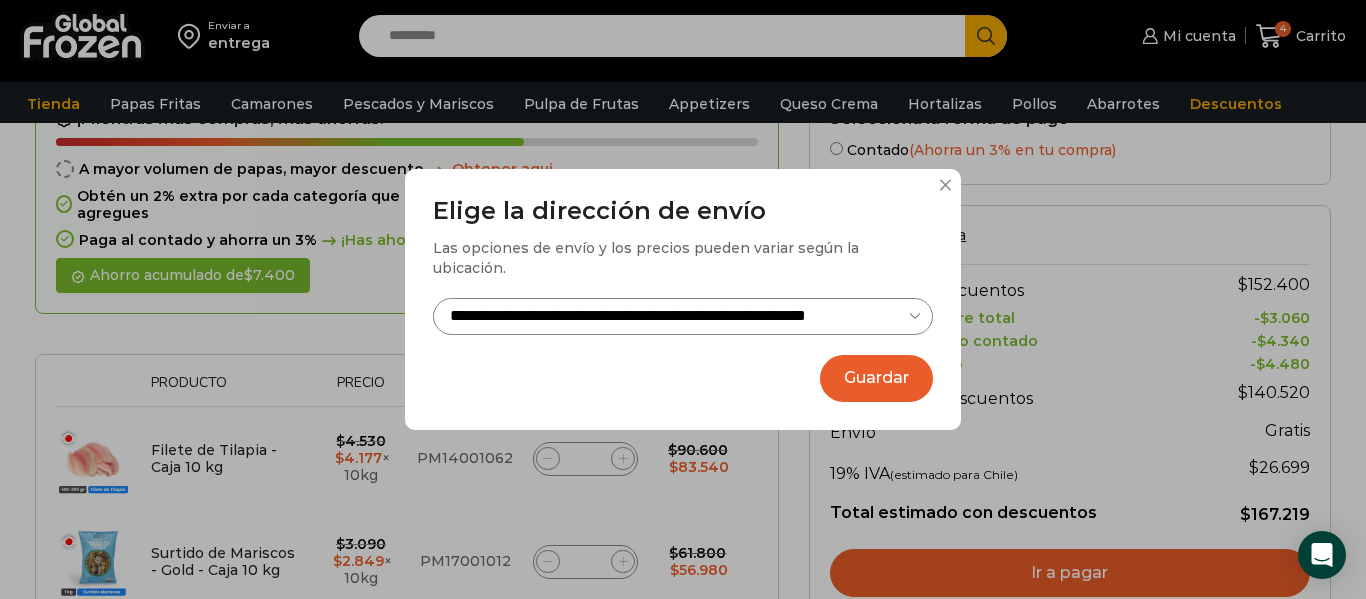 click on "Guardar" at bounding box center [876, 378] 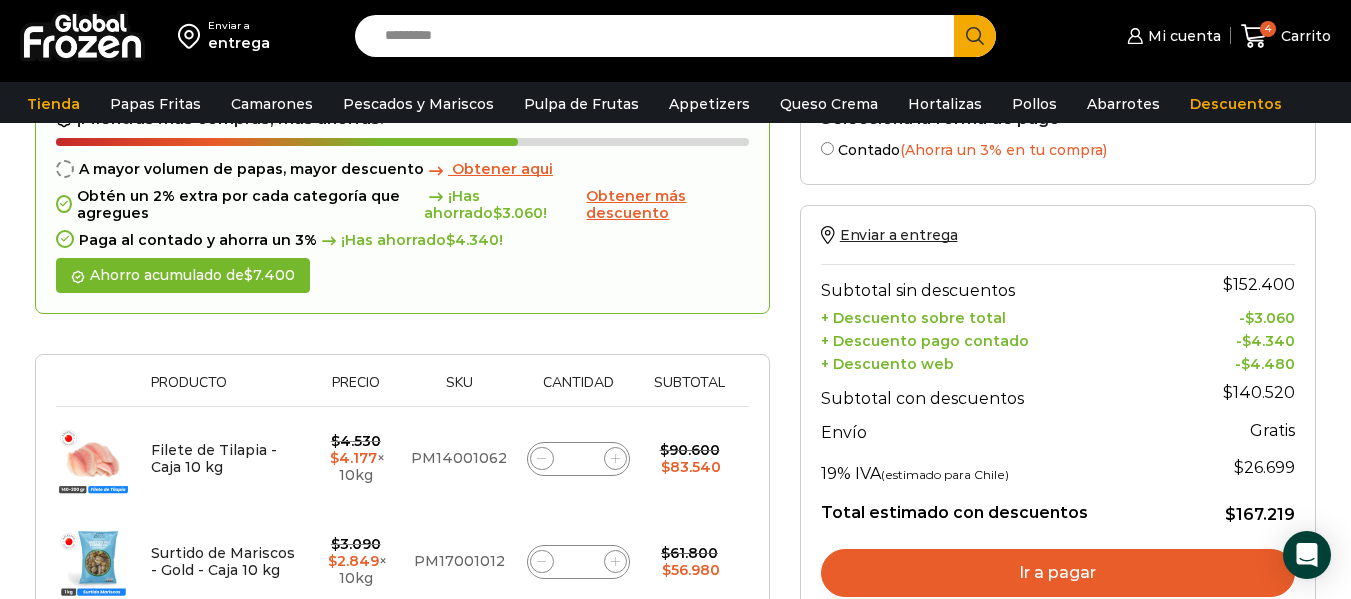 scroll, scrollTop: 426, scrollLeft: 0, axis: vertical 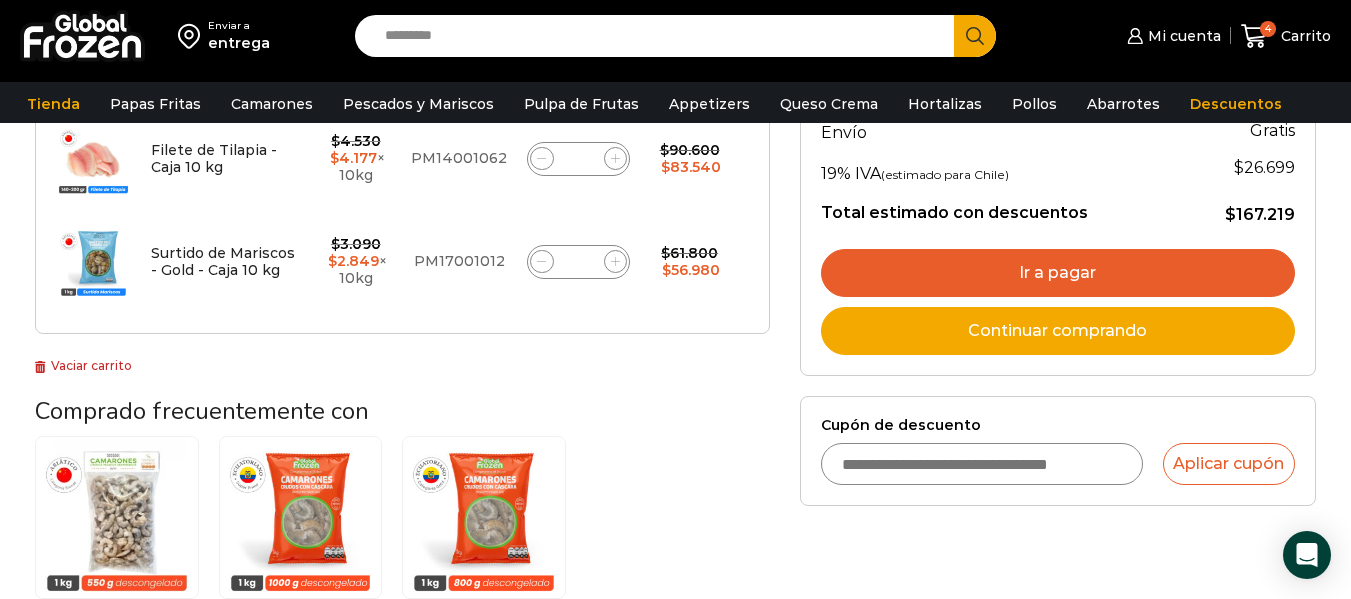 click on "Ir a pagar" at bounding box center [1058, 273] 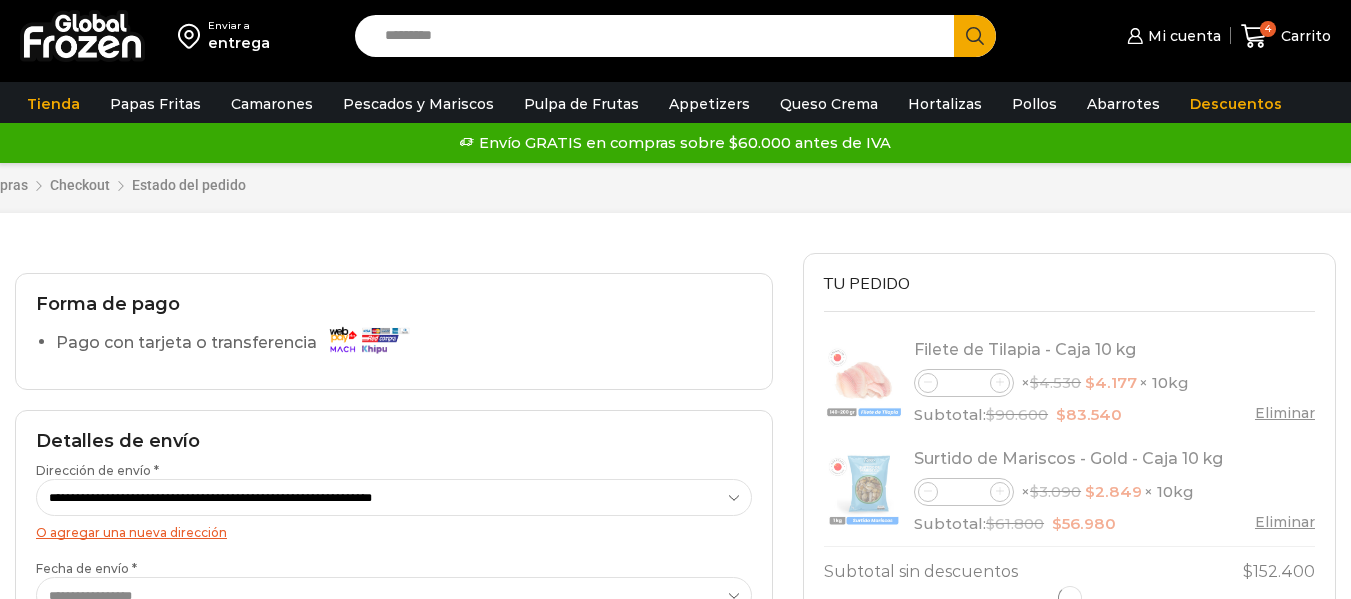 select on "*" 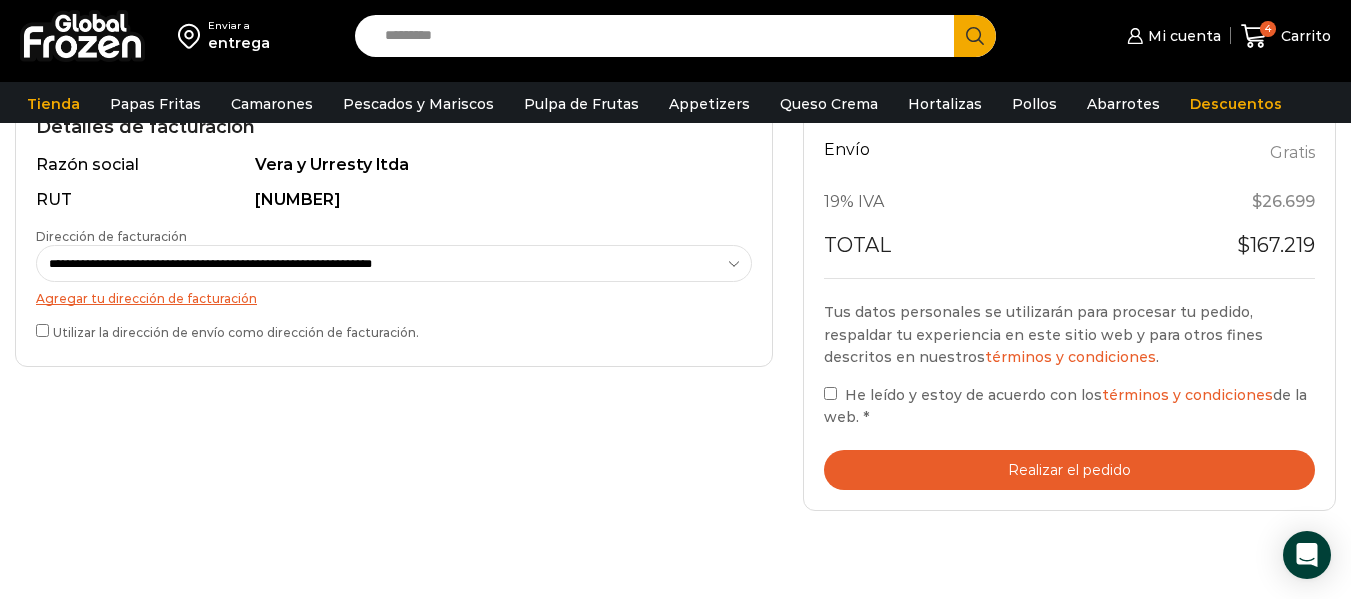 scroll, scrollTop: 800, scrollLeft: 0, axis: vertical 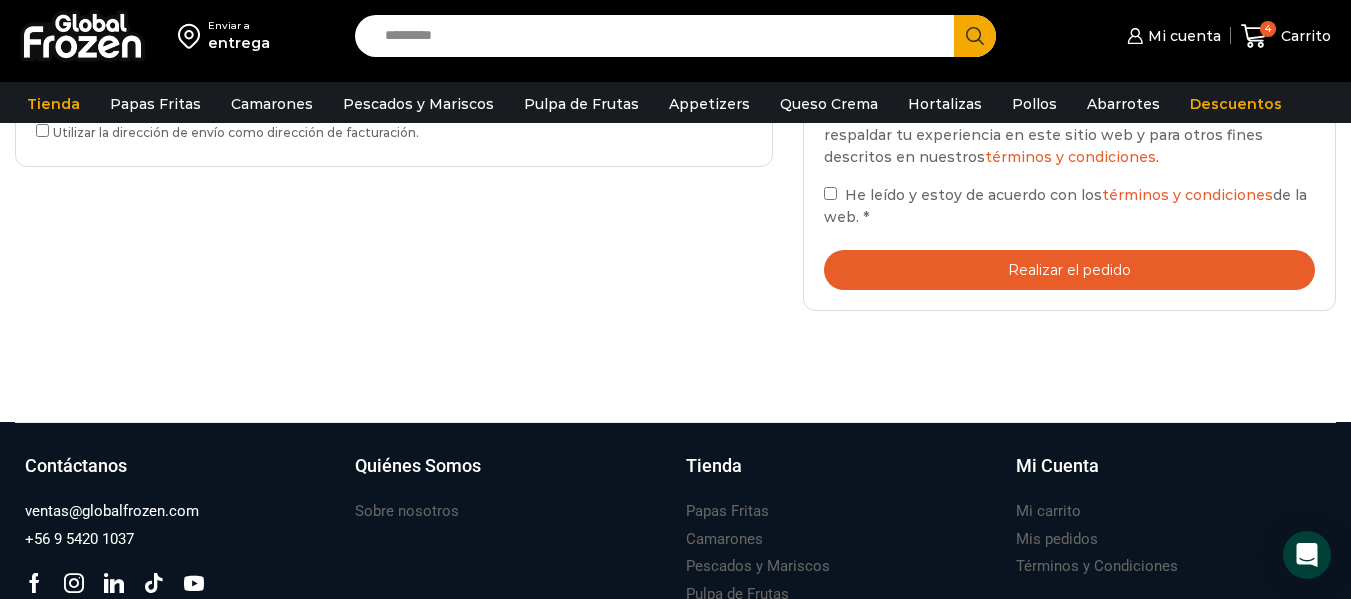 click on "Realizar el pedido" at bounding box center (1069, 270) 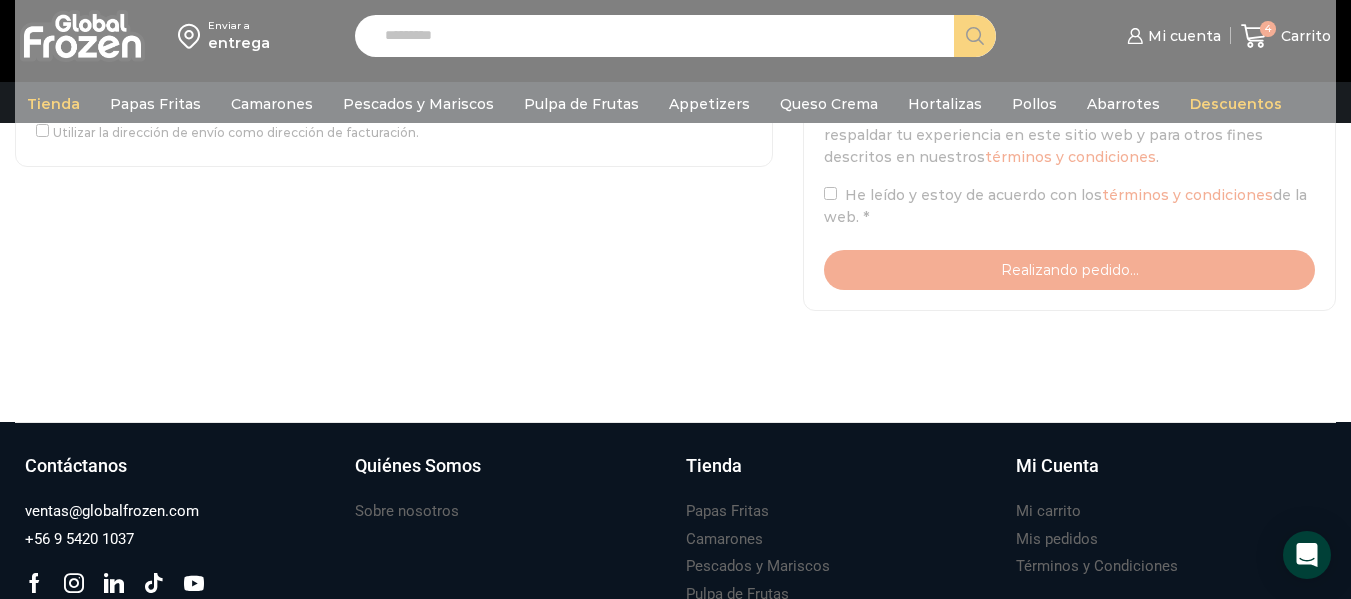 click at bounding box center [675, -103] 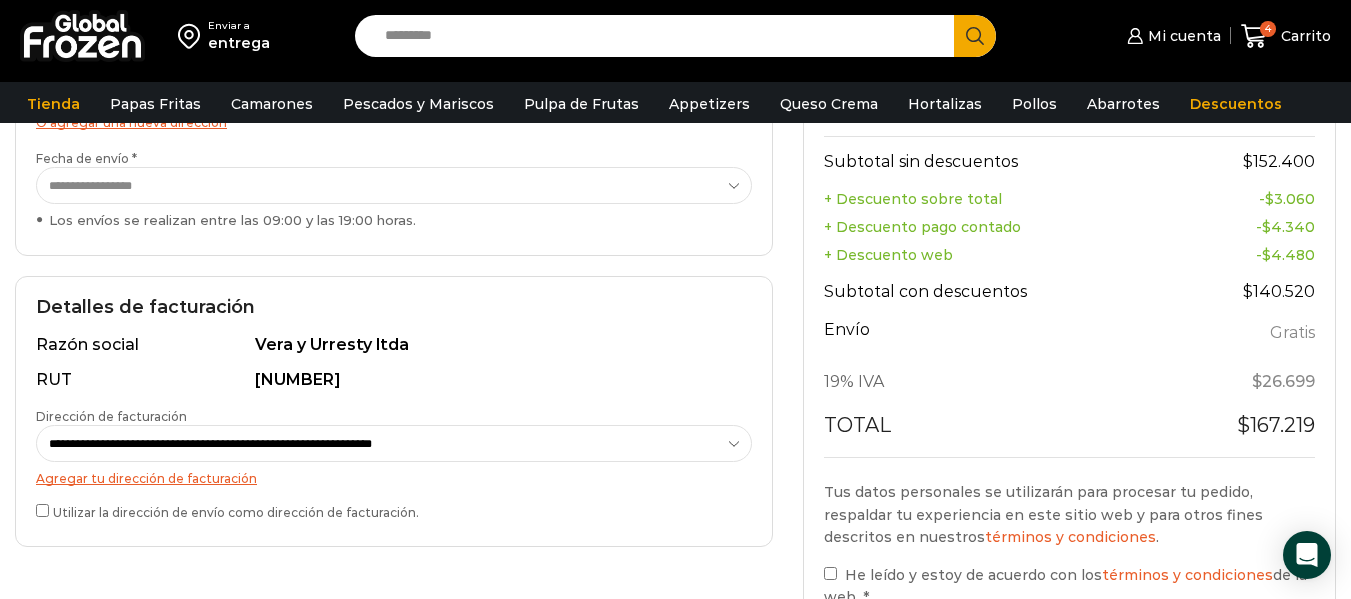 scroll, scrollTop: 563, scrollLeft: 0, axis: vertical 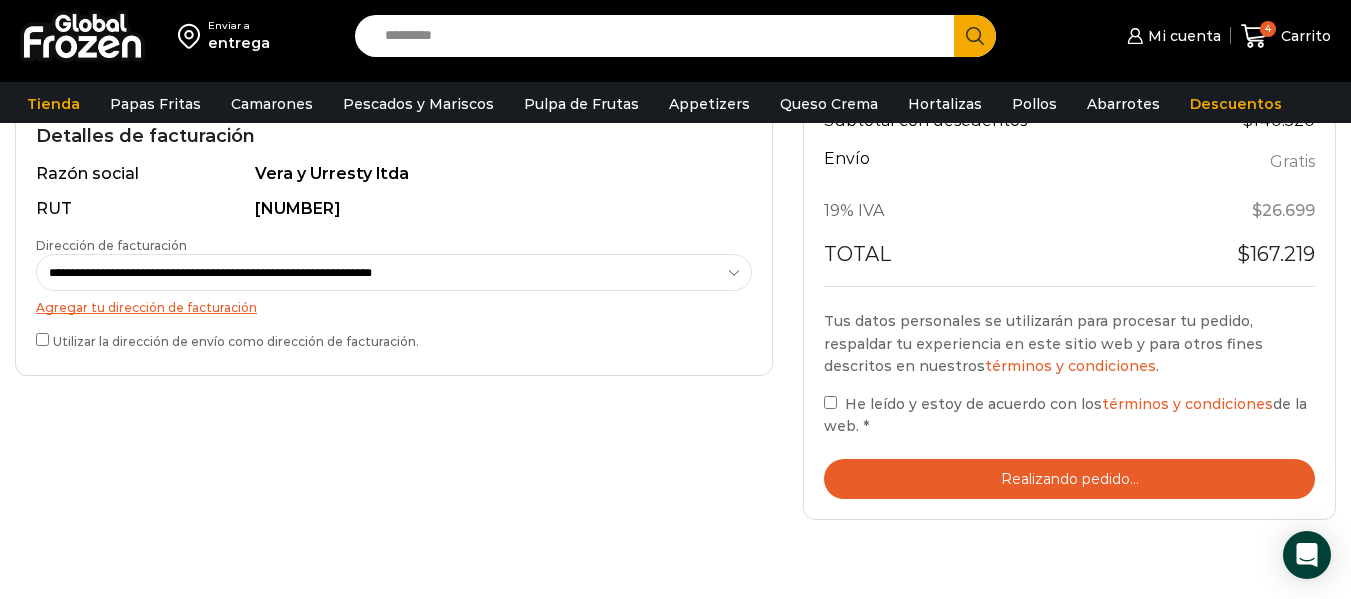 click on "términos y condiciones" at bounding box center (1187, 404) 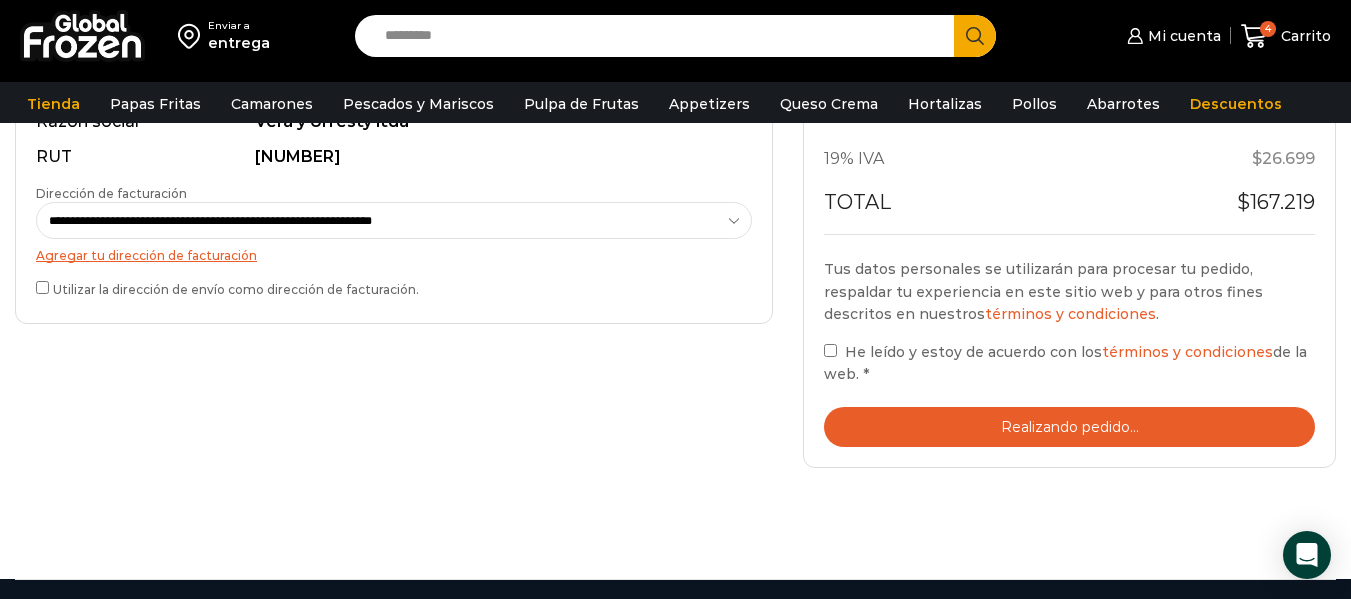 scroll, scrollTop: 763, scrollLeft: 0, axis: vertical 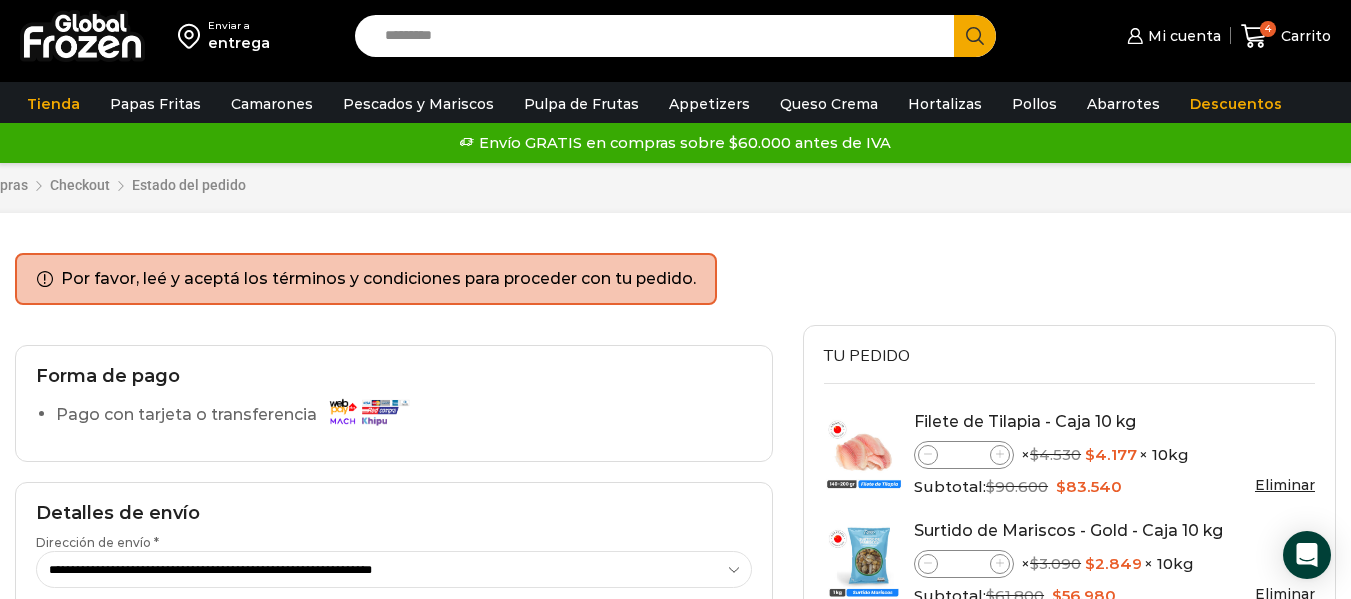 click on "Pago con tarjeta o transferencia" at bounding box center (237, 415) 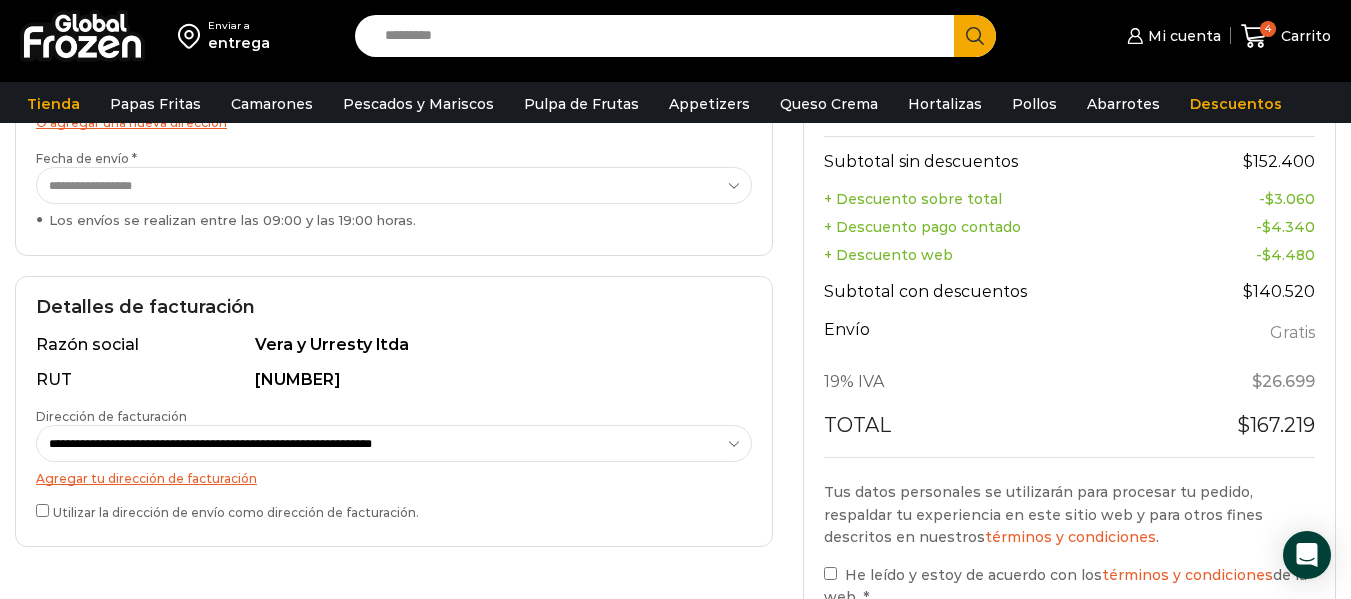 scroll, scrollTop: 500, scrollLeft: 0, axis: vertical 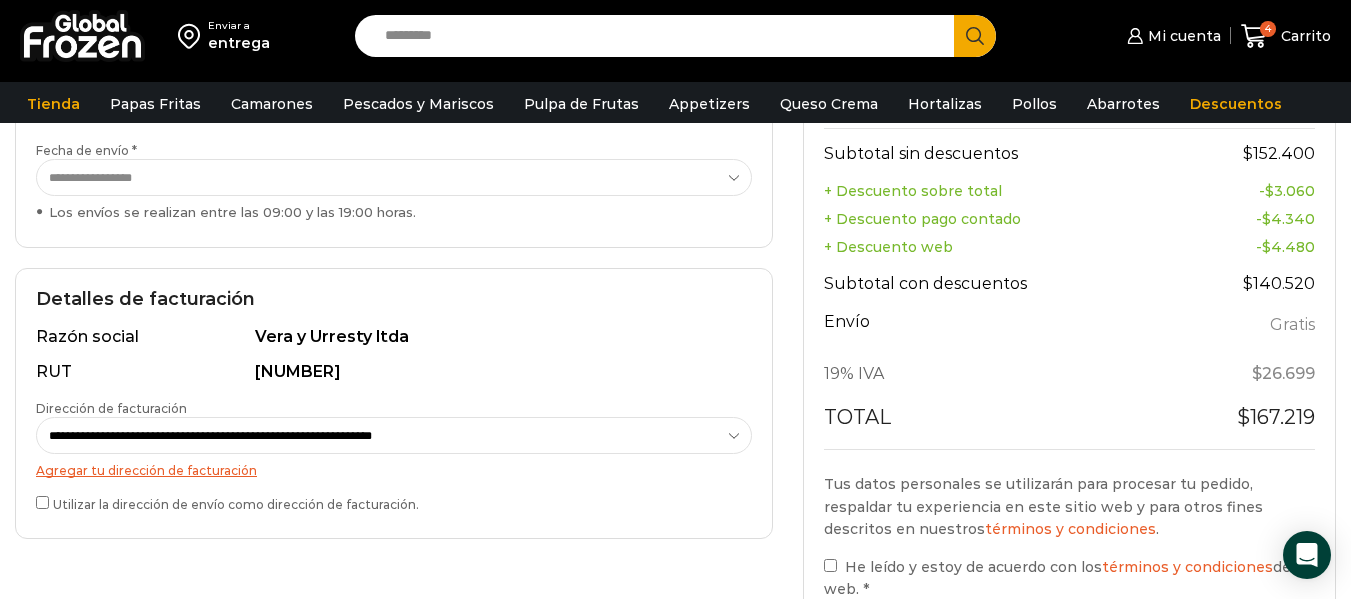 click on "Agregar tu dirección de facturación" at bounding box center [146, 470] 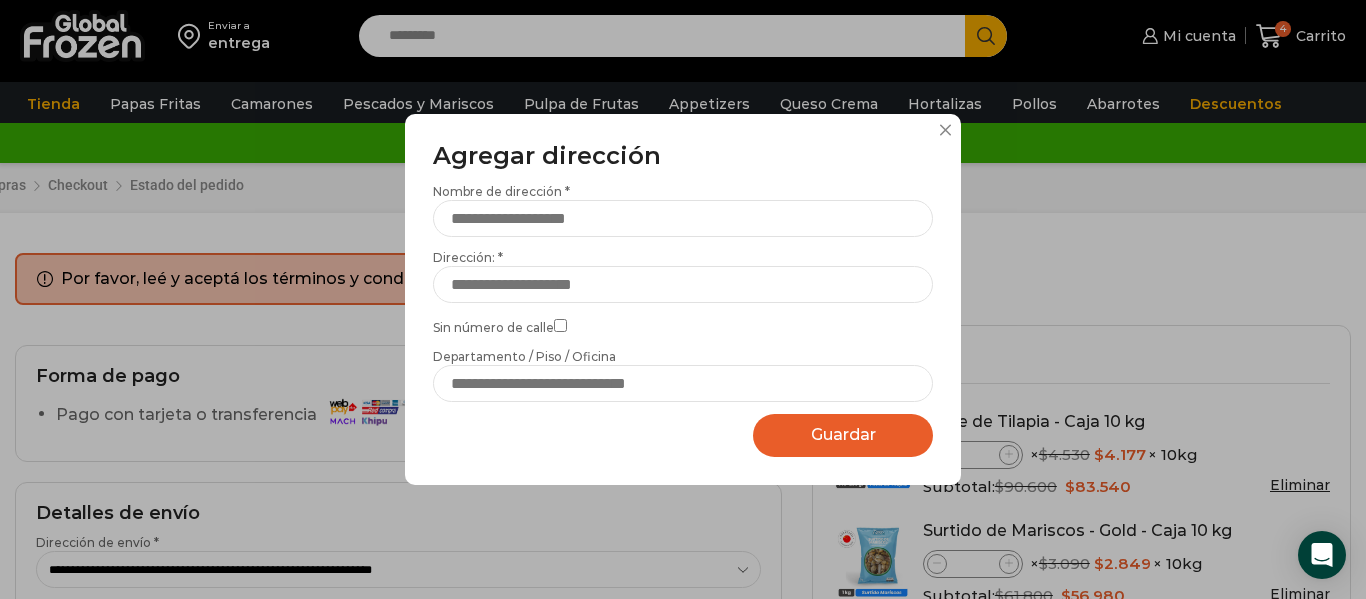 click at bounding box center [945, 130] 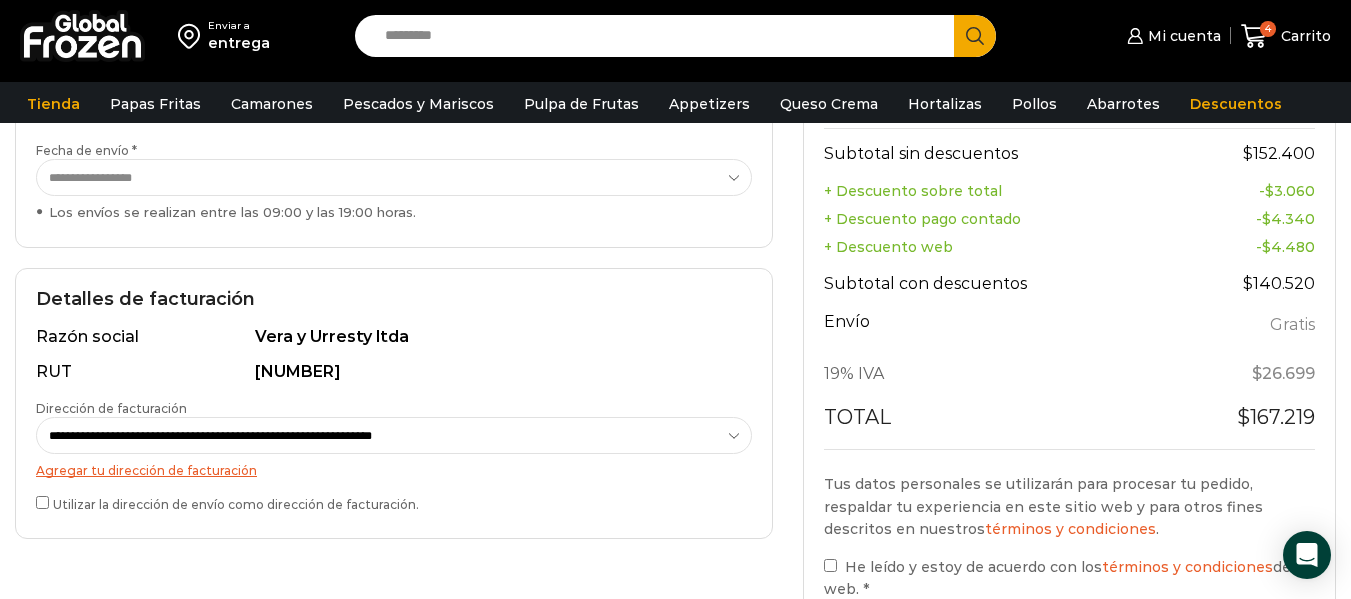 scroll, scrollTop: 600, scrollLeft: 0, axis: vertical 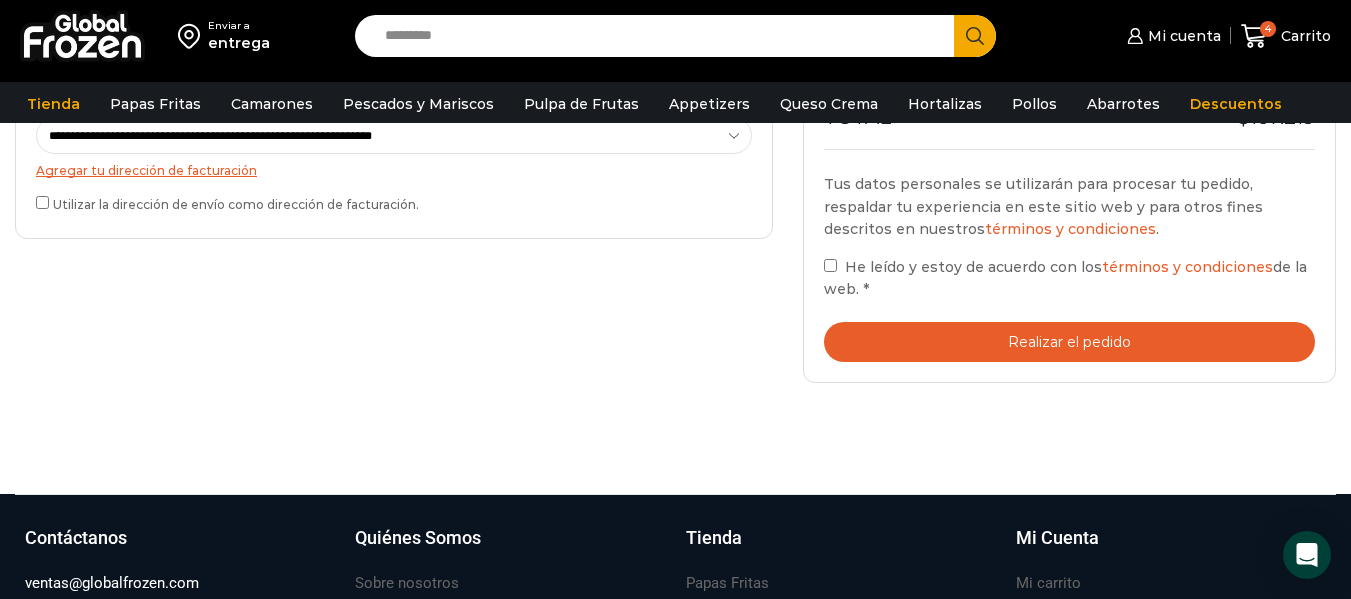 click on "Tus datos personales se utilizarán para procesar tu pedido, respaldar tu experiencia en este sitio web y para otros fines descritos en nuestros  términos y condiciones ." at bounding box center (1069, 206) 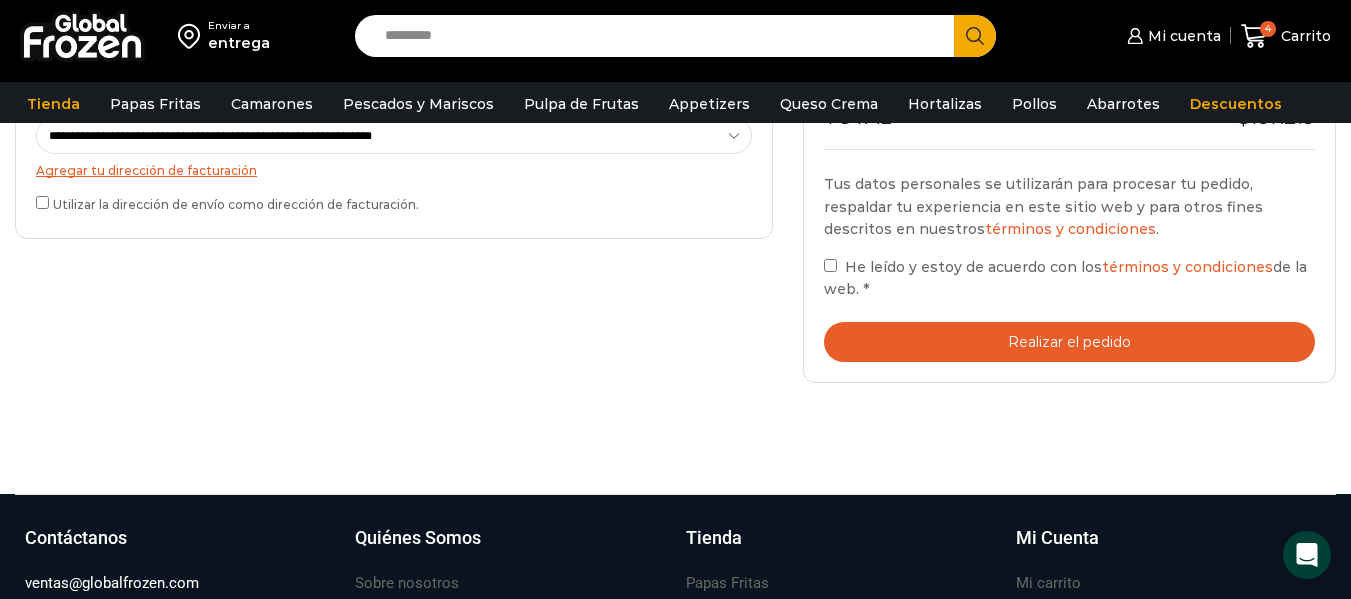 click on "términos y condiciones" at bounding box center (1070, 229) 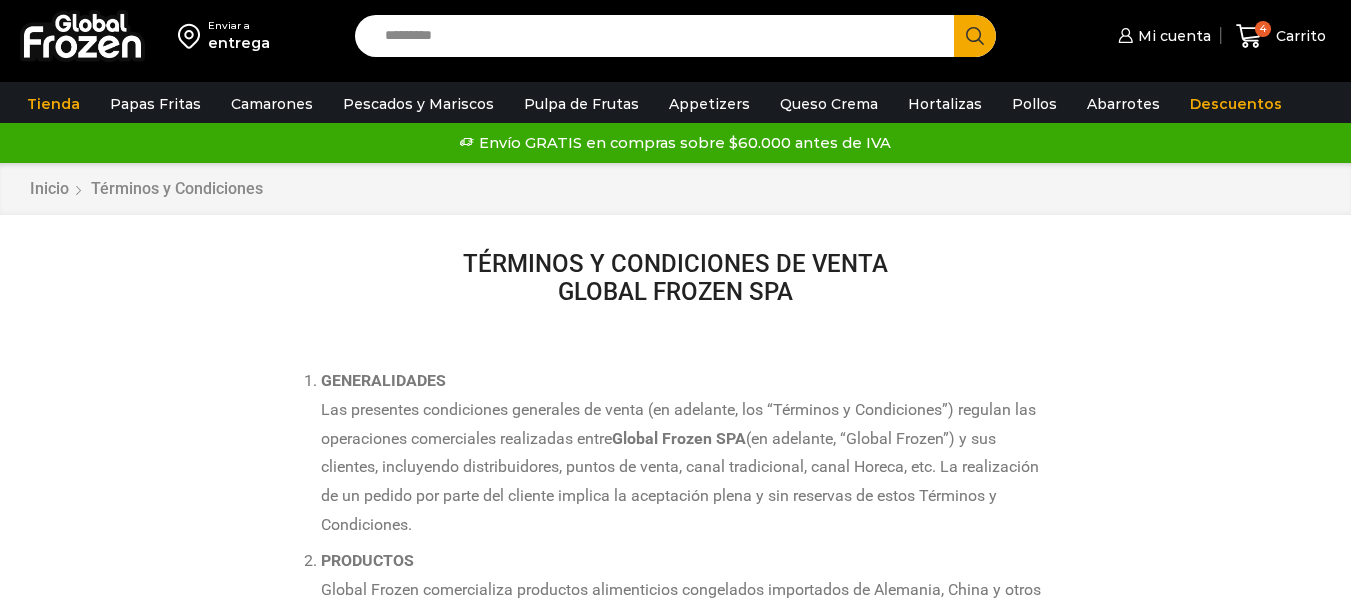 scroll, scrollTop: 0, scrollLeft: 0, axis: both 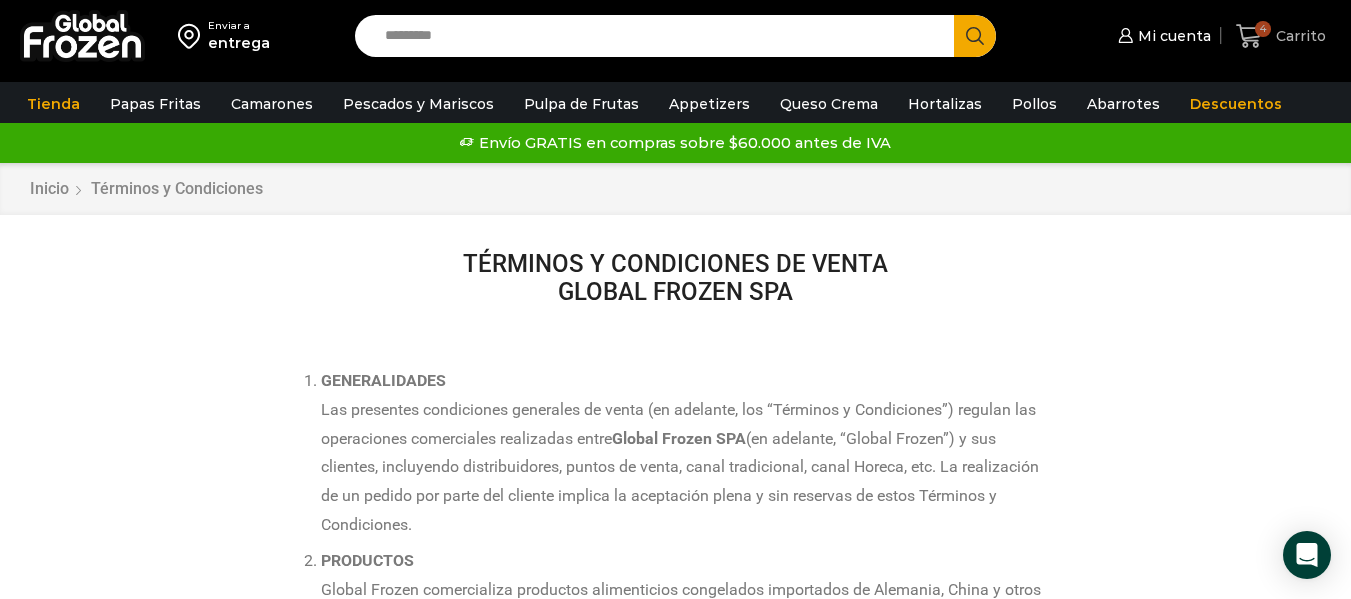 click on "Carrito" at bounding box center [1298, 36] 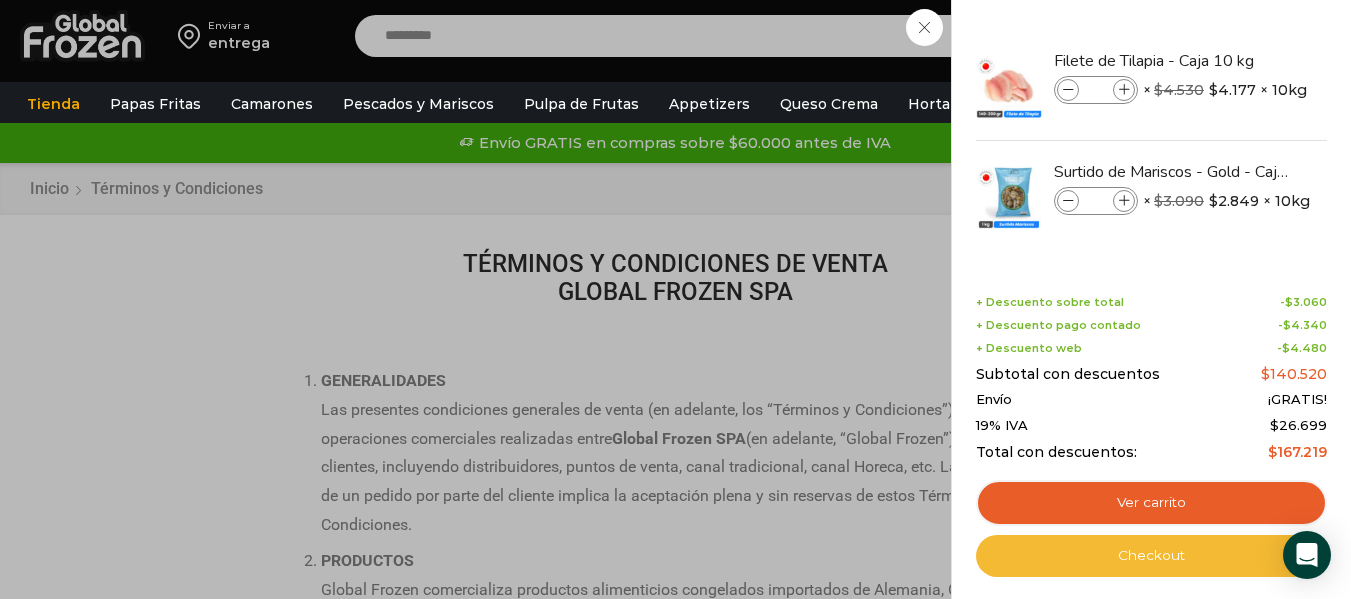 click on "Checkout" at bounding box center (1151, 556) 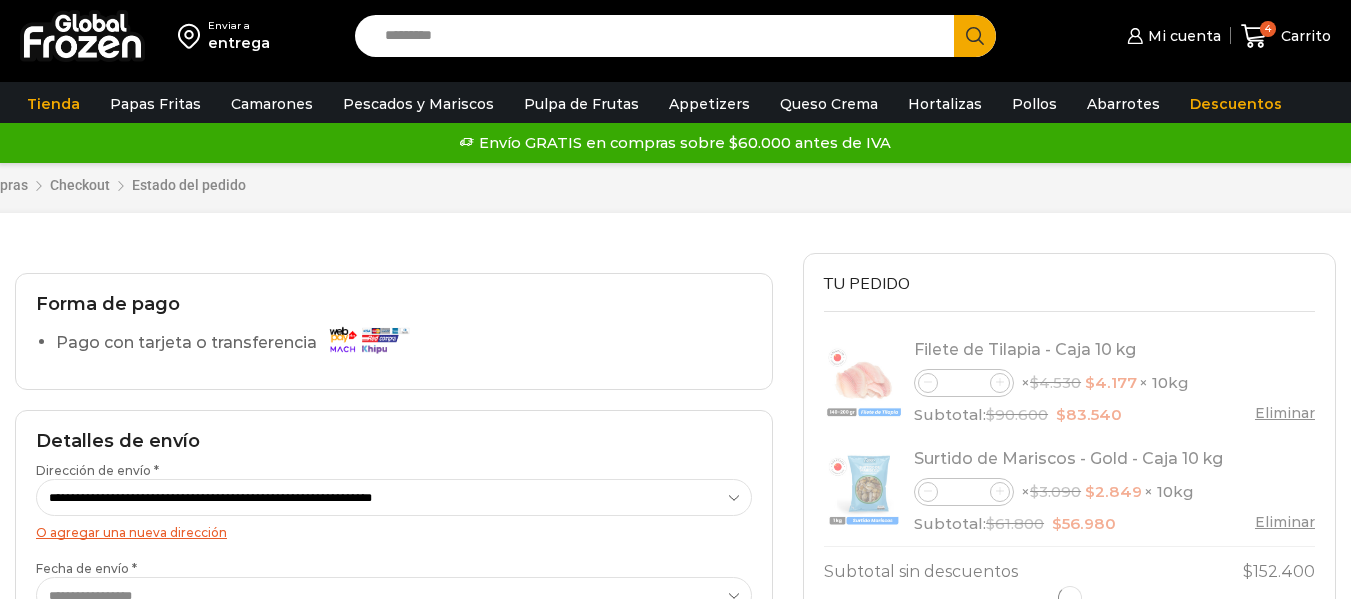 select on "*" 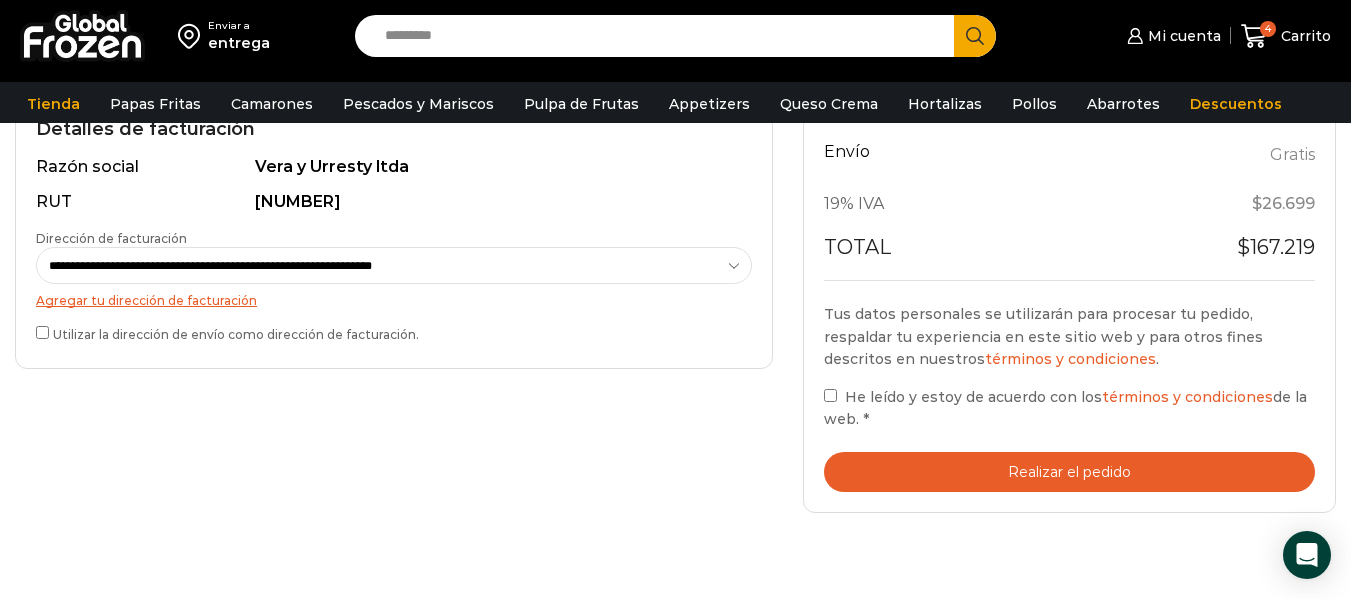 scroll, scrollTop: 600, scrollLeft: 0, axis: vertical 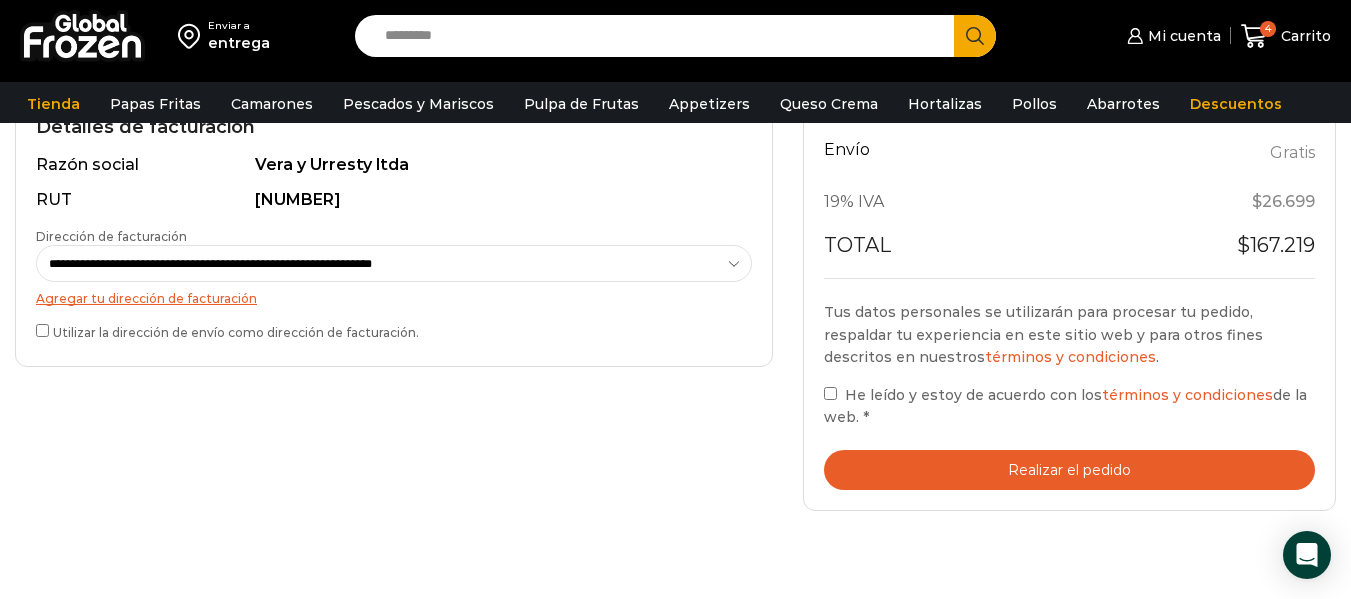 click on "Realizar el pedido" at bounding box center (1069, 470) 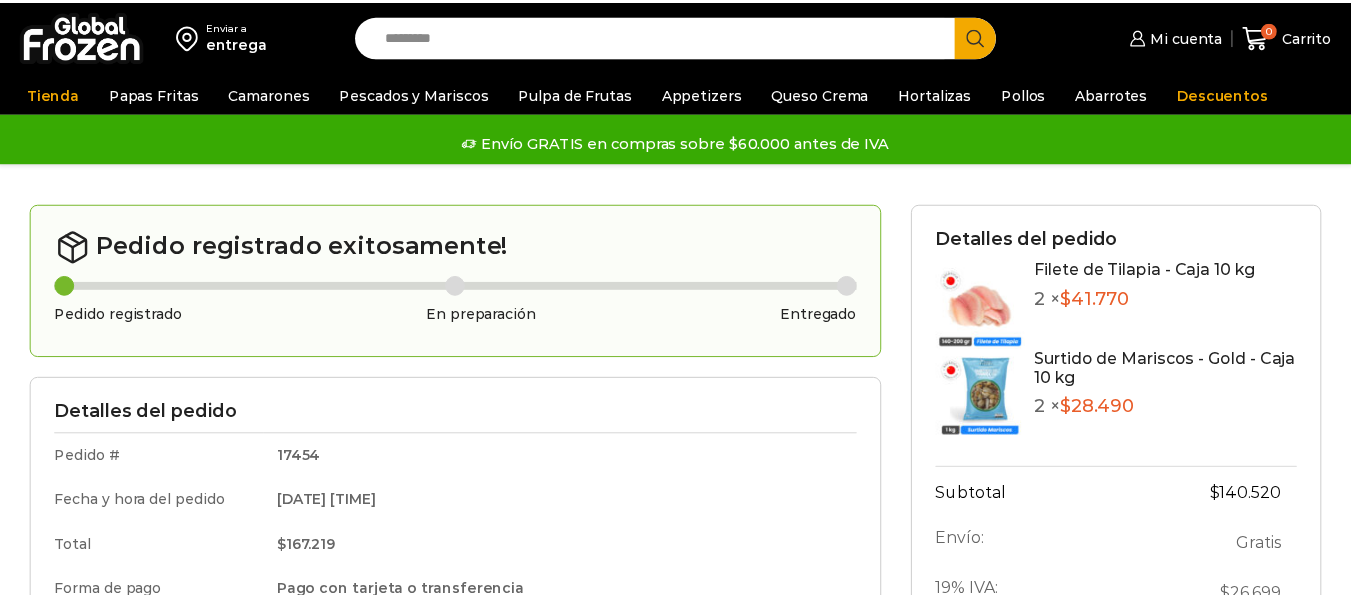 scroll, scrollTop: 0, scrollLeft: 0, axis: both 